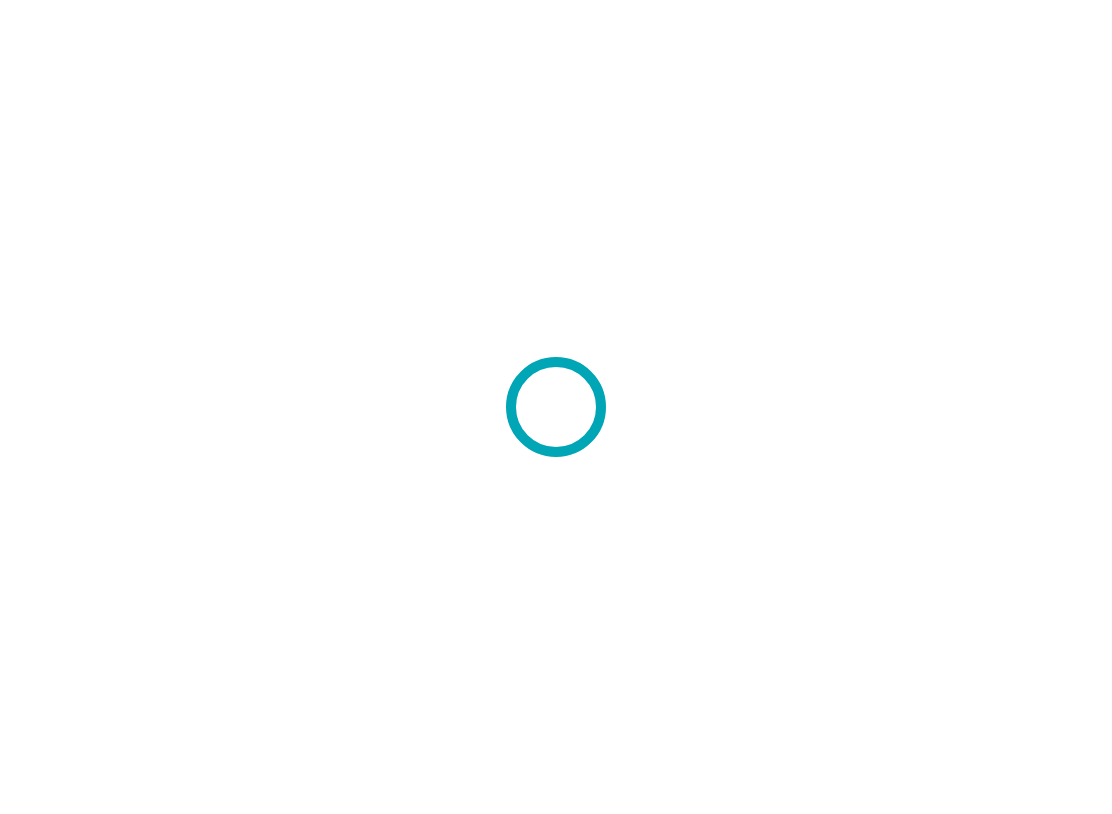 scroll, scrollTop: 0, scrollLeft: 0, axis: both 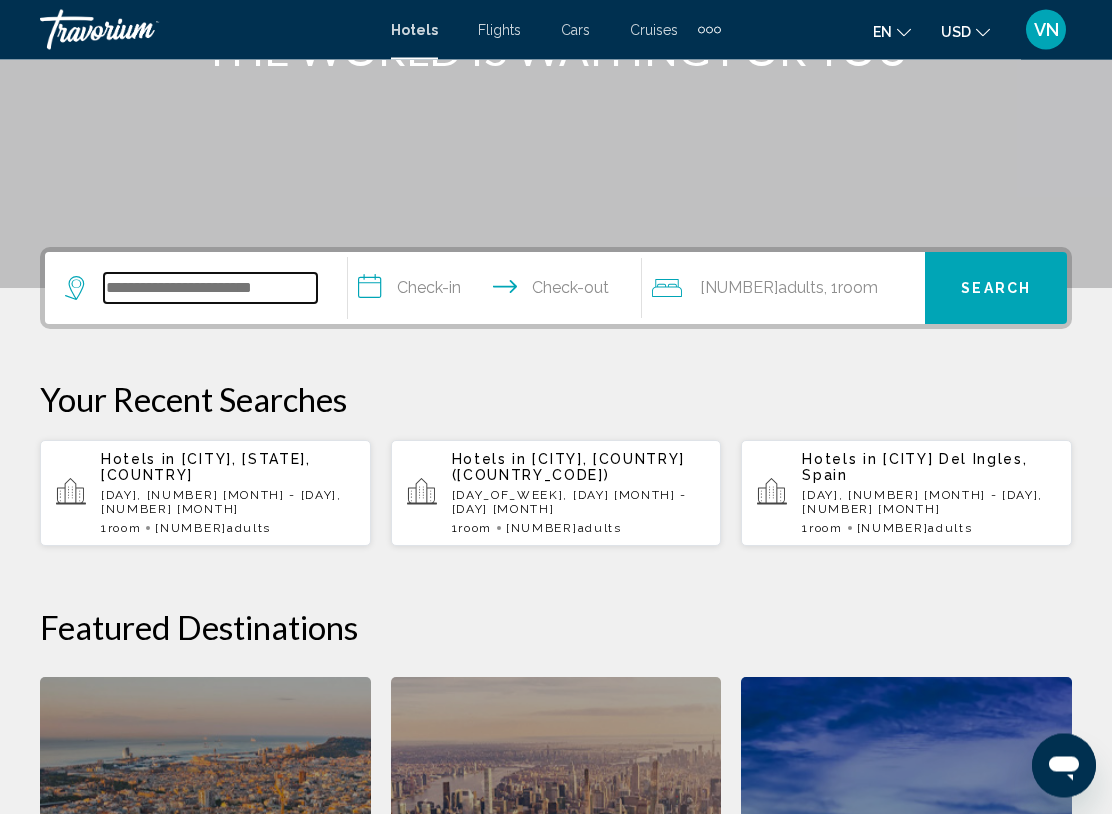 click at bounding box center [210, 289] 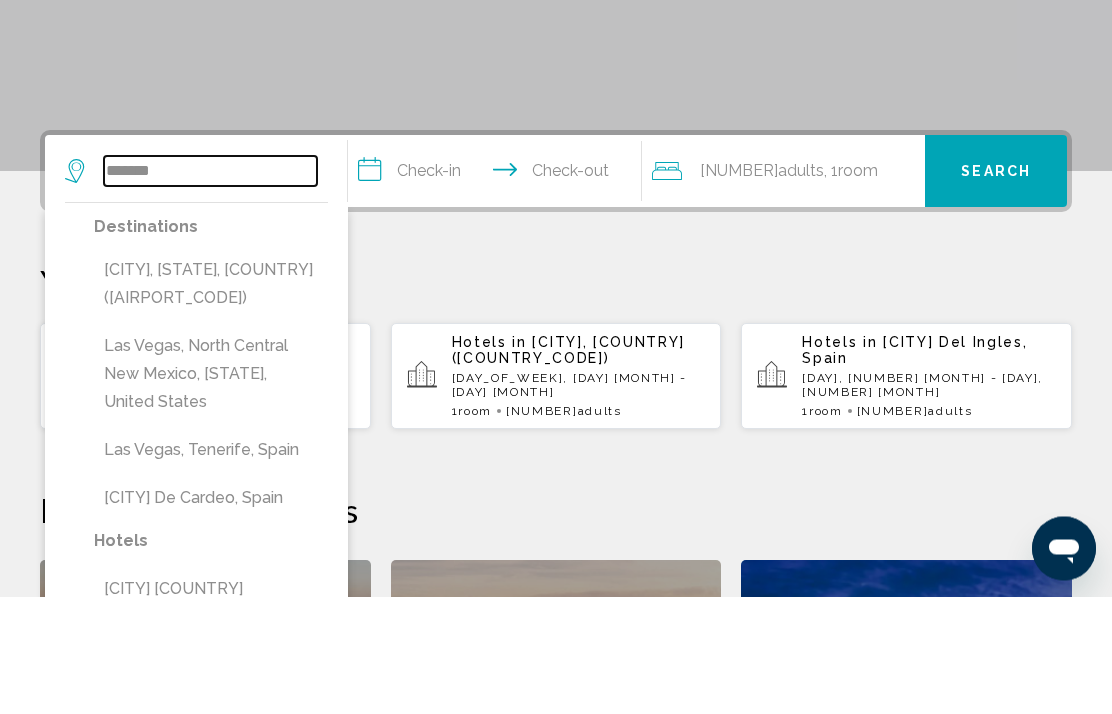 type on "*******" 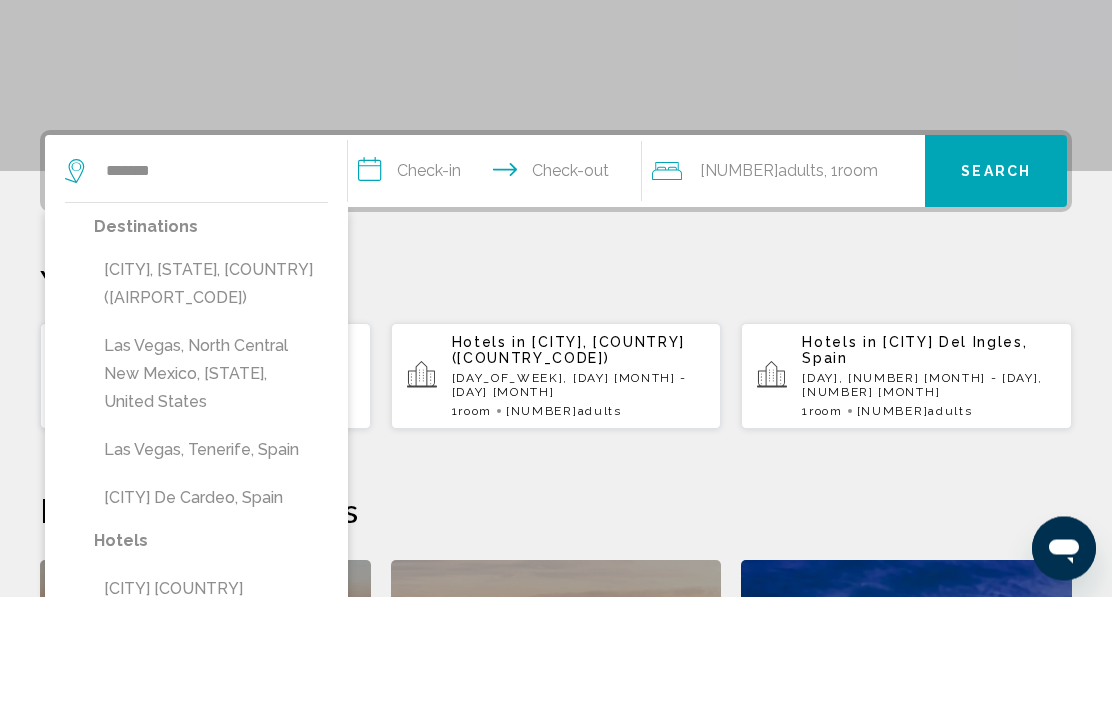 click on "Las Vegas, NV, United States (LAS)" at bounding box center [211, 402] 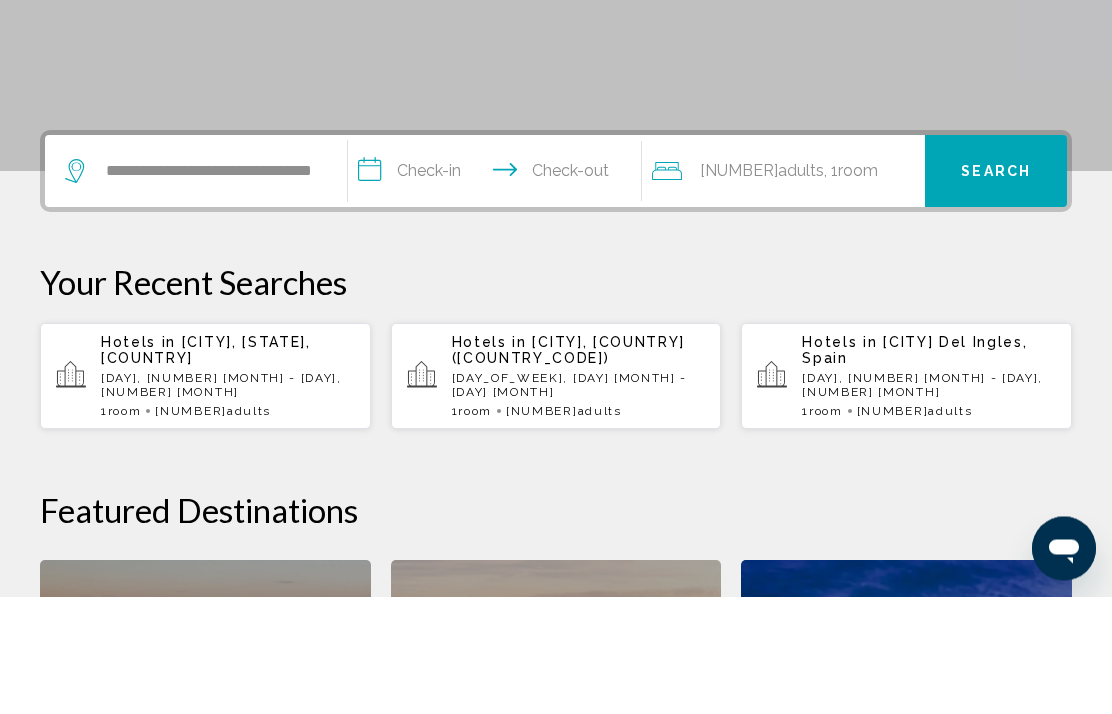 click on "**********" at bounding box center [498, 292] 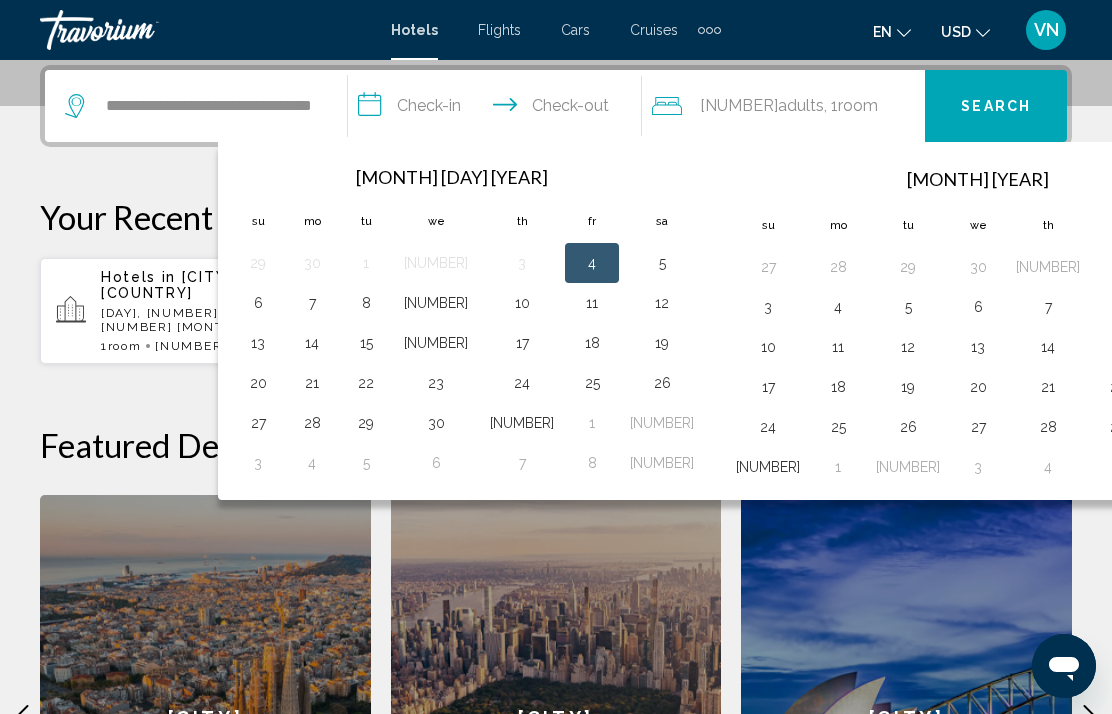 click on "24" at bounding box center [522, 383] 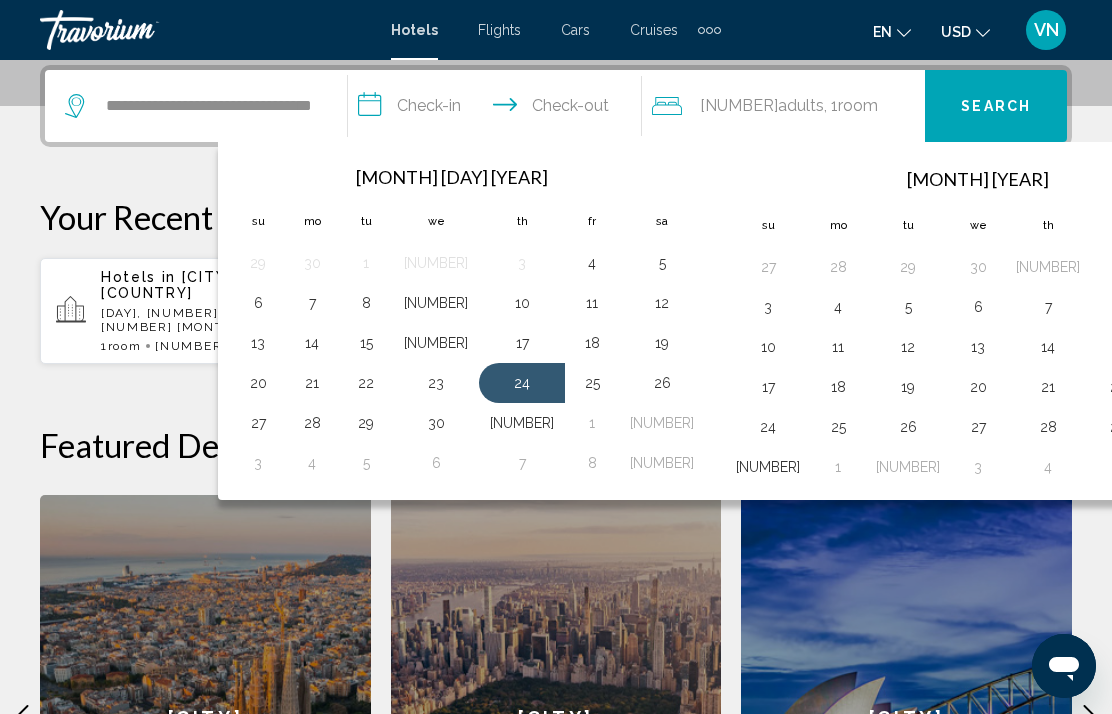 click on "27" at bounding box center [258, 423] 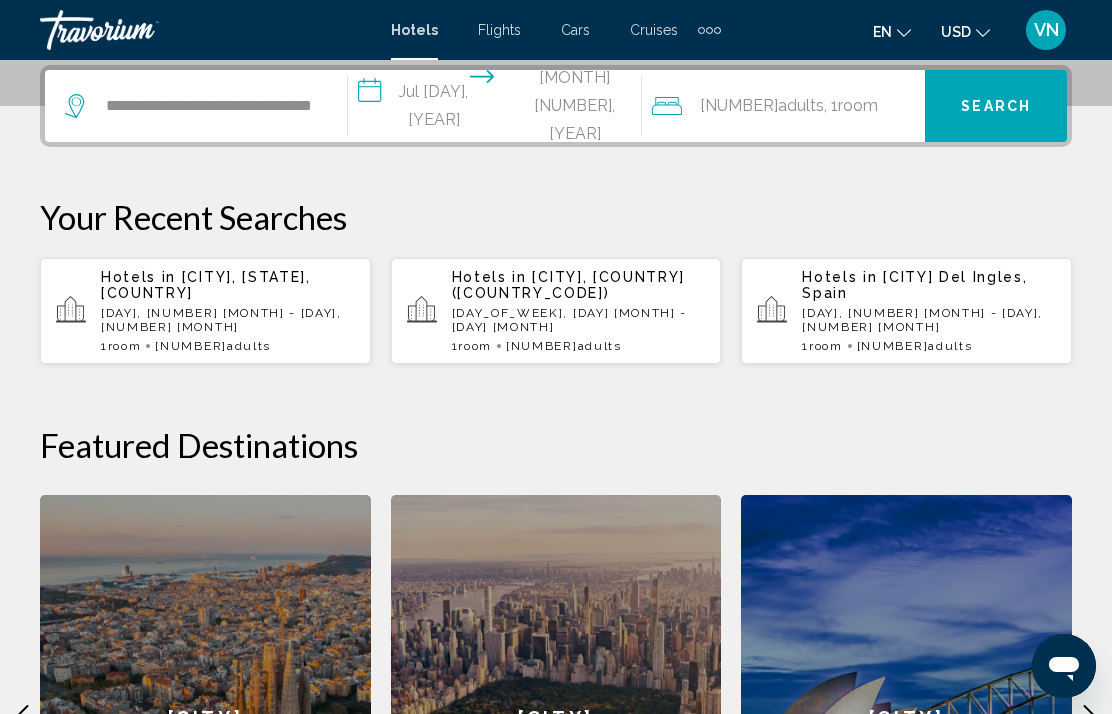 click on "Search" at bounding box center [996, 107] 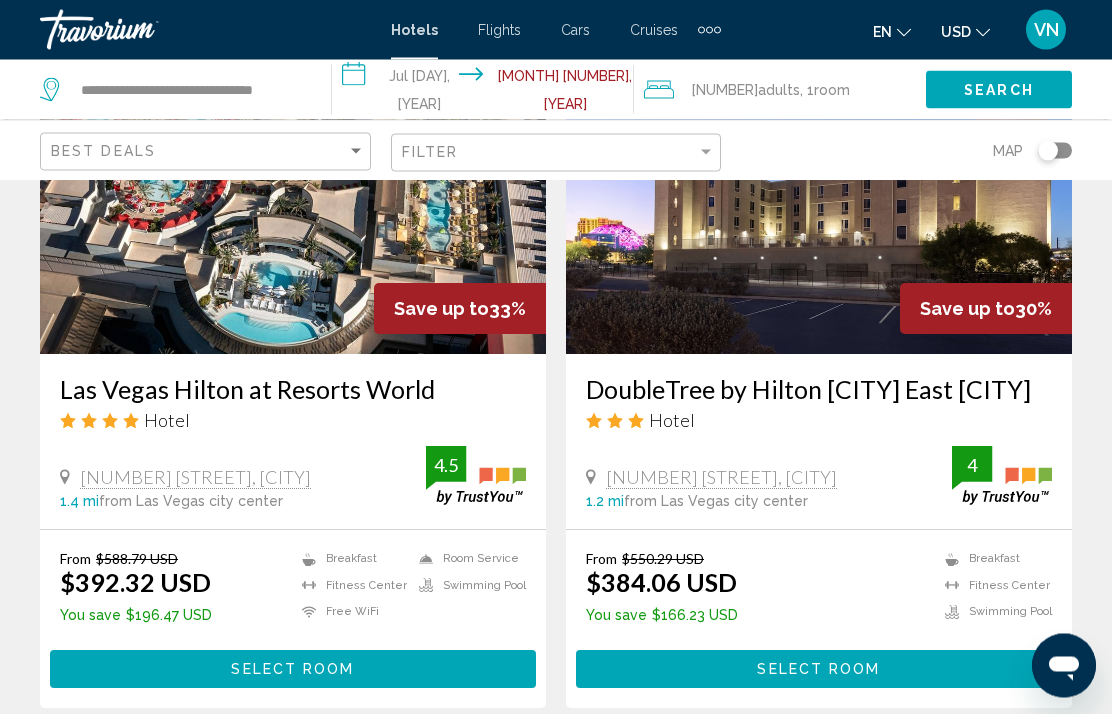 scroll, scrollTop: 3873, scrollLeft: 0, axis: vertical 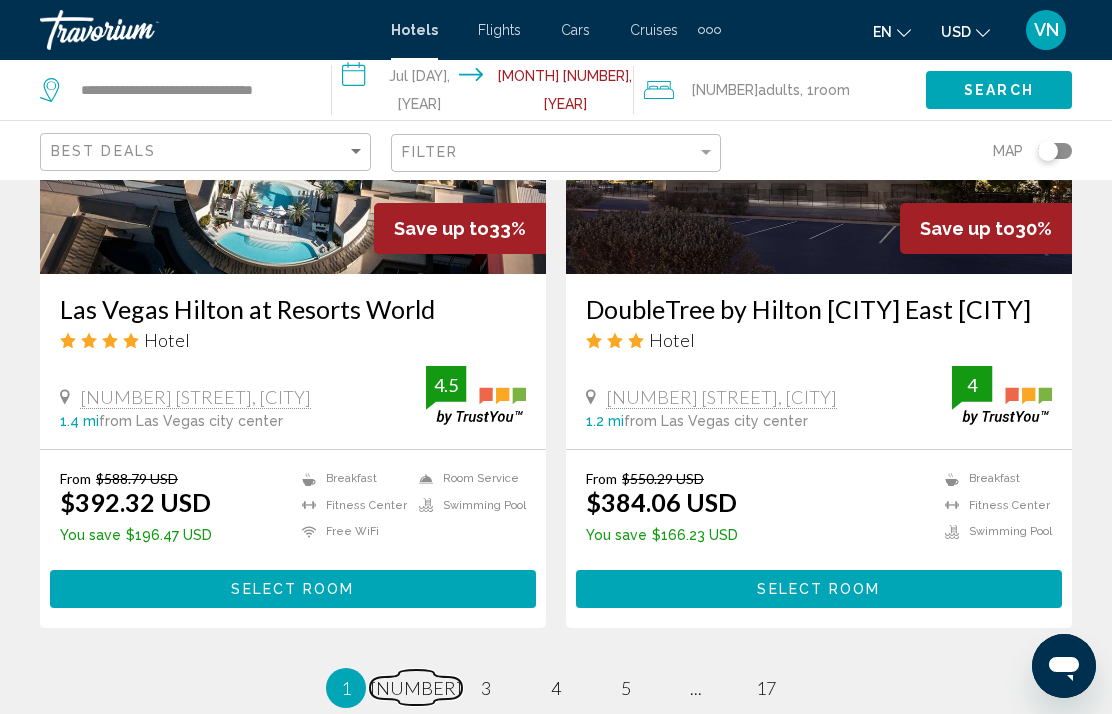 click on "2" at bounding box center [416, 688] 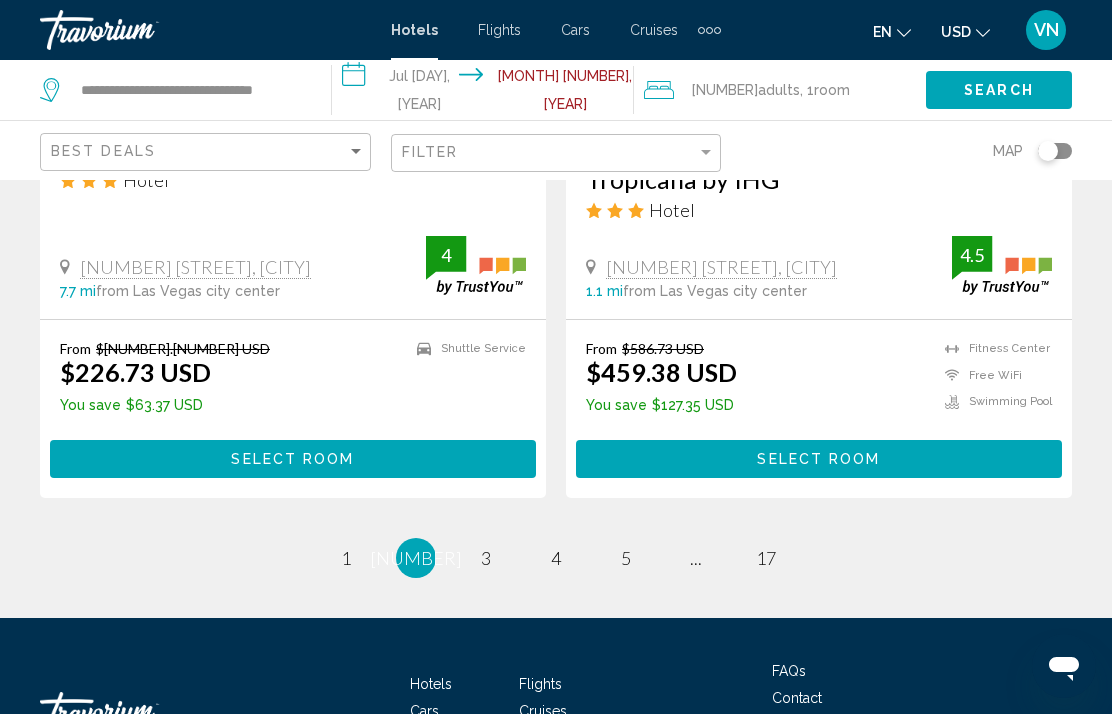 scroll, scrollTop: 4165, scrollLeft: 0, axis: vertical 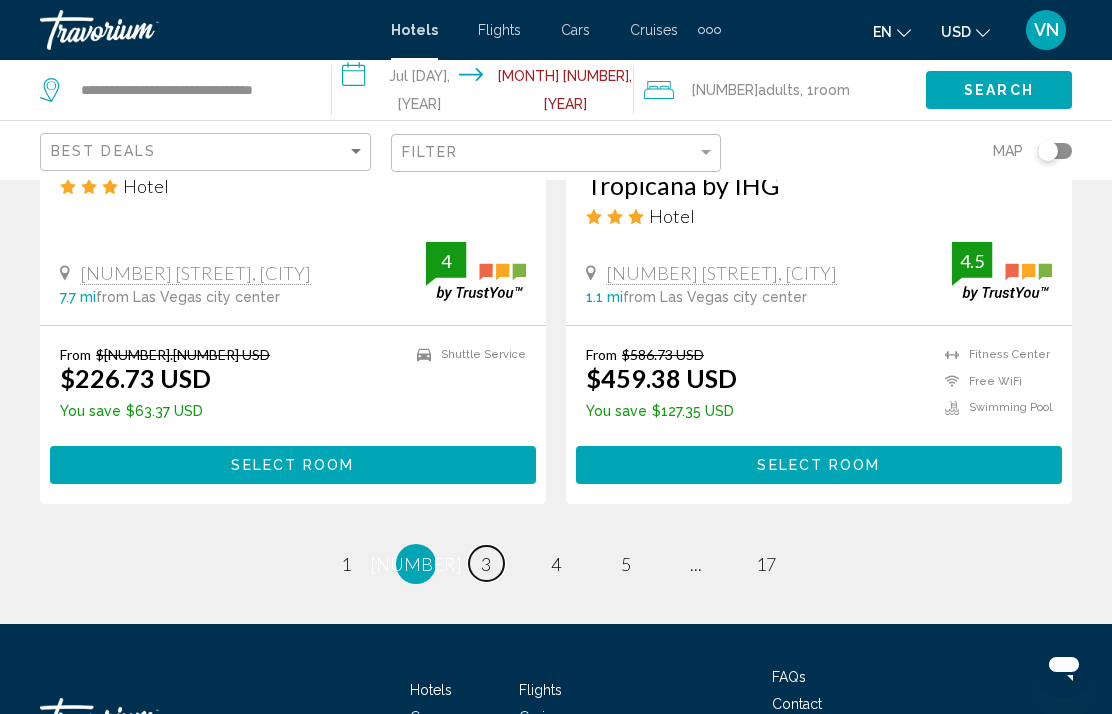 click on "3" at bounding box center (346, 564) 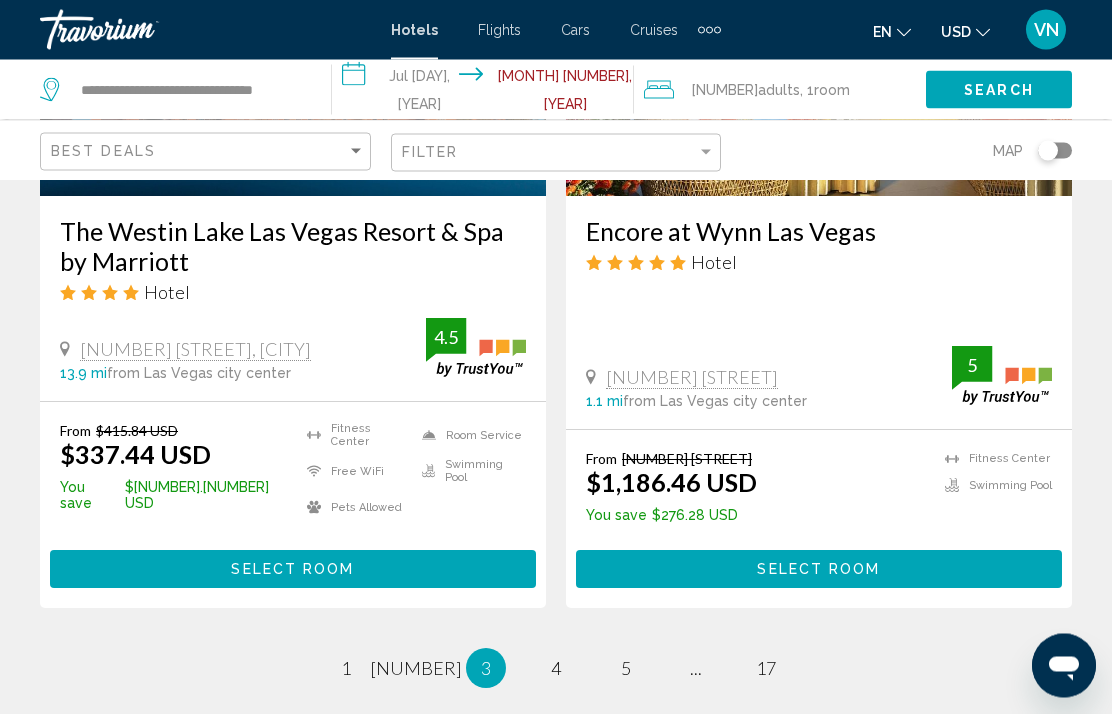 scroll, scrollTop: 4008, scrollLeft: 0, axis: vertical 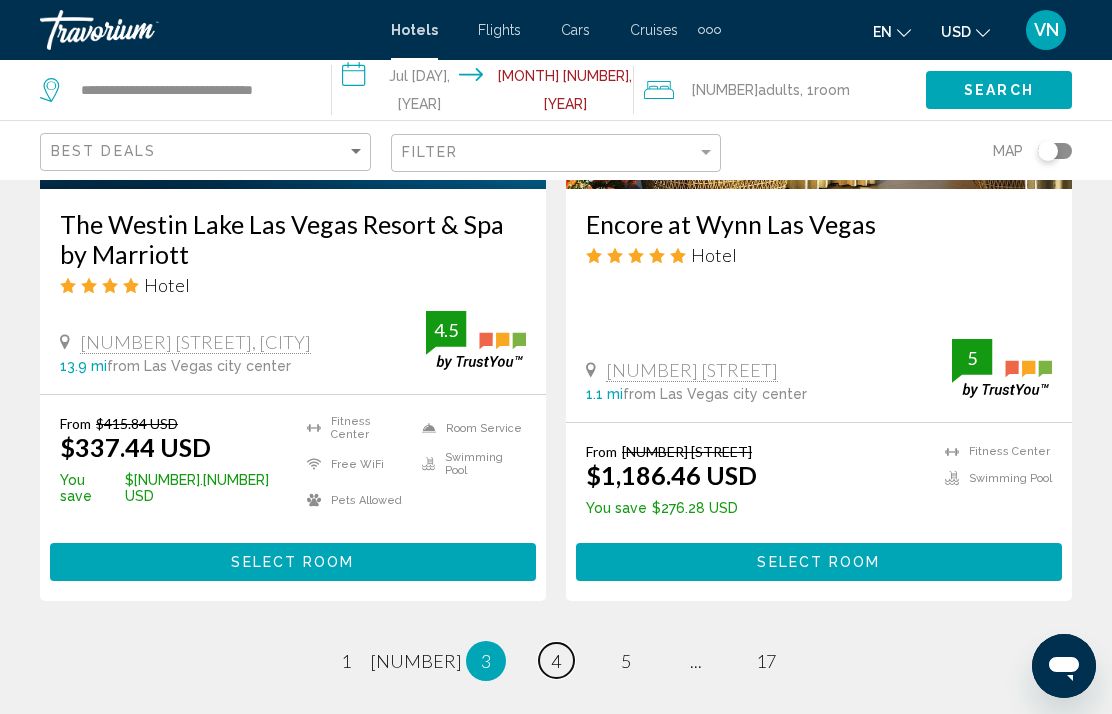 click on "page 4" at bounding box center (346, 660) 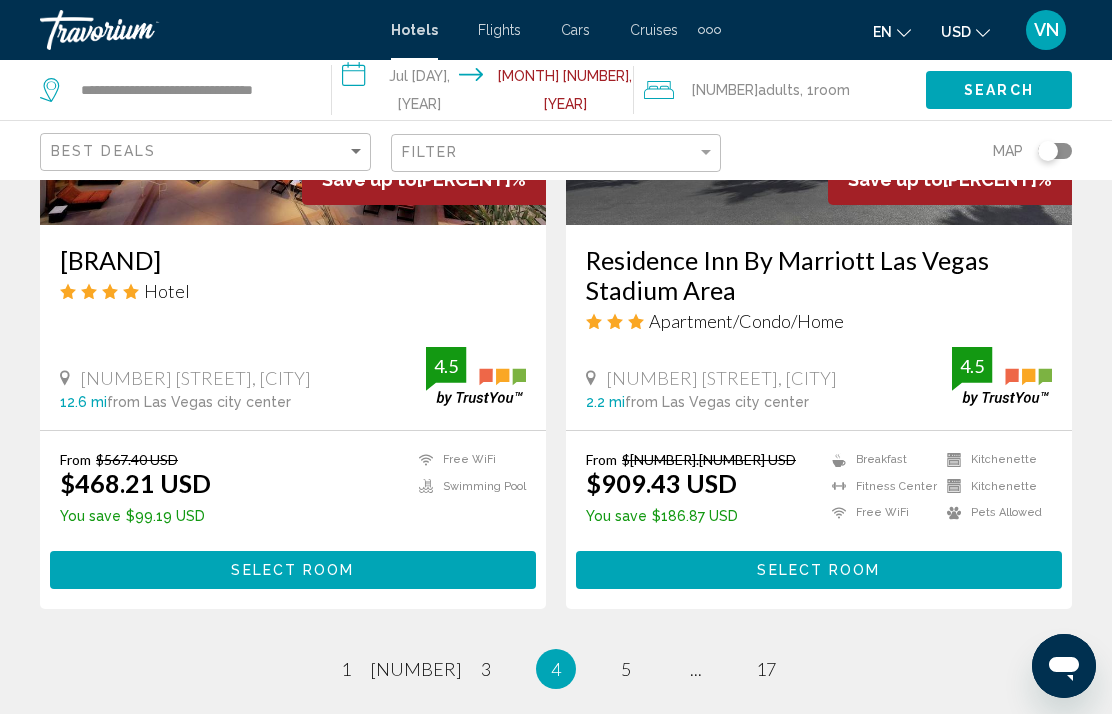 scroll, scrollTop: 4034, scrollLeft: 0, axis: vertical 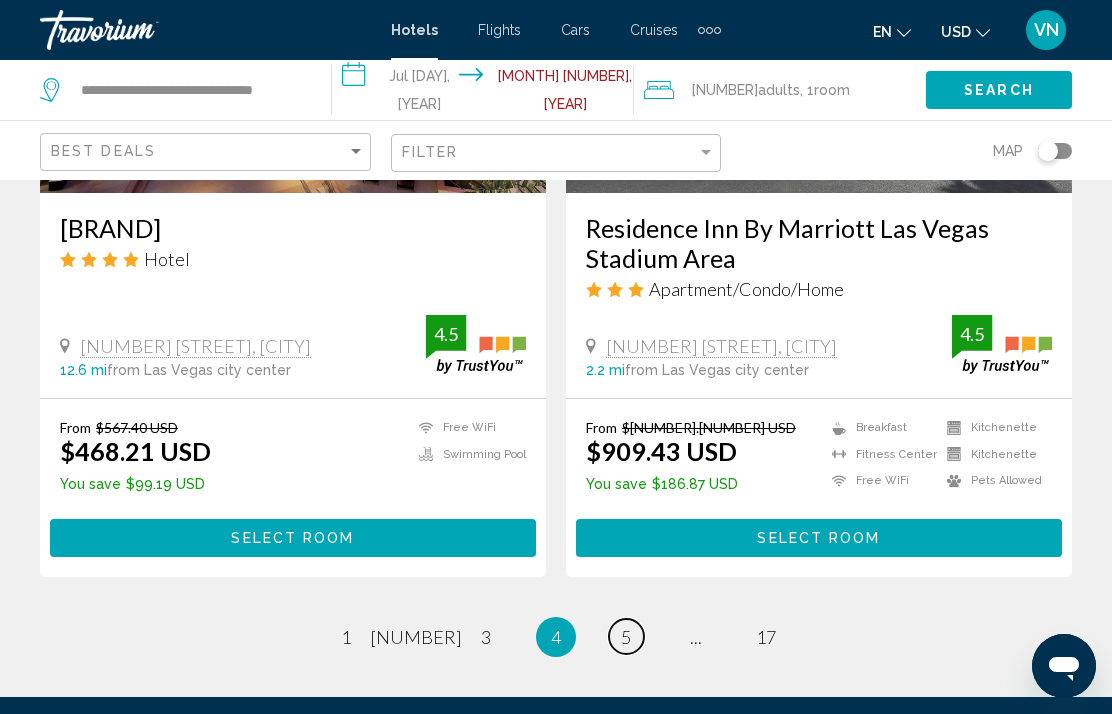 click on "5" at bounding box center (346, 637) 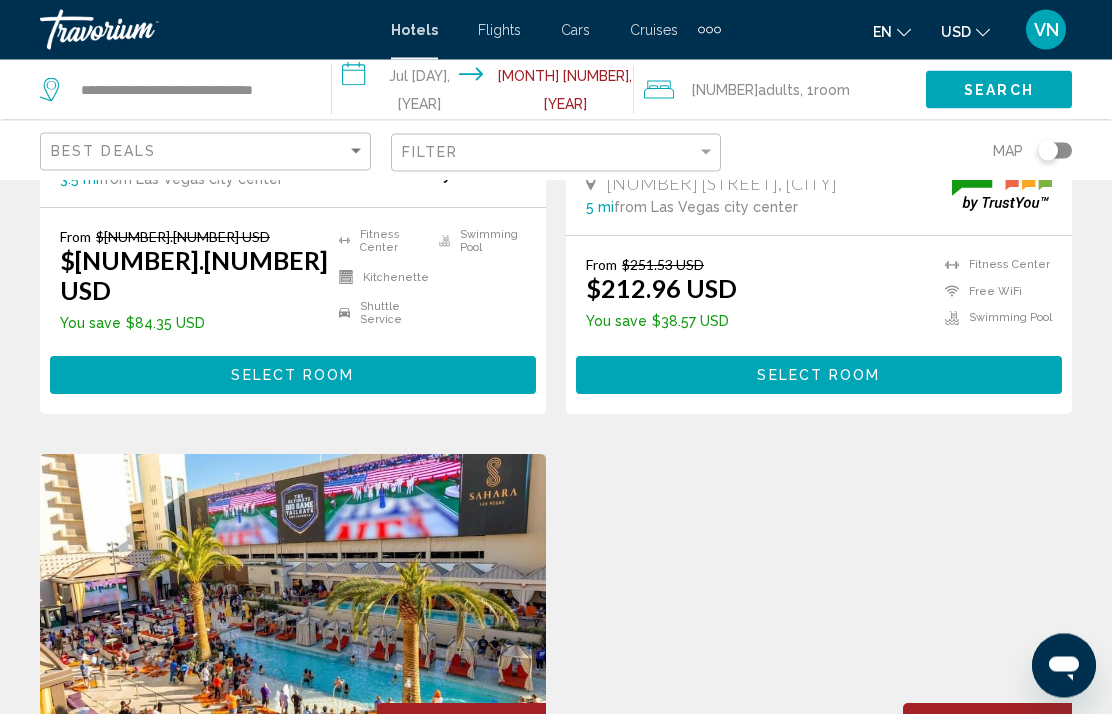 scroll, scrollTop: 0, scrollLeft: 0, axis: both 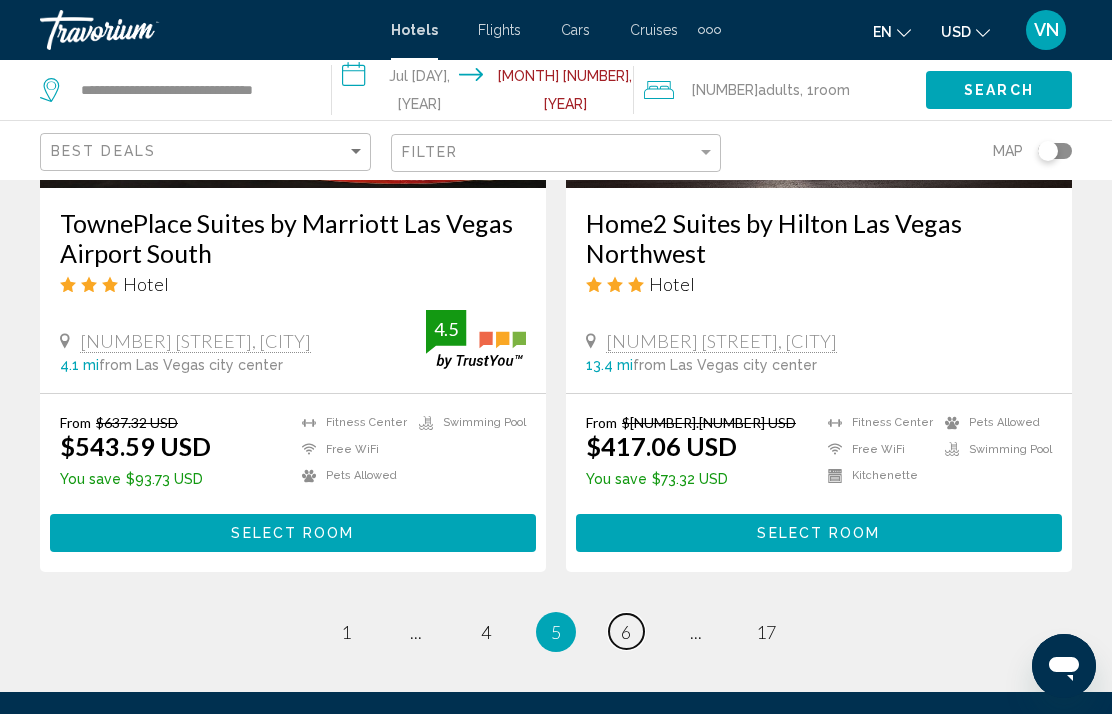 click on "[NUMBER]" at bounding box center [346, 632] 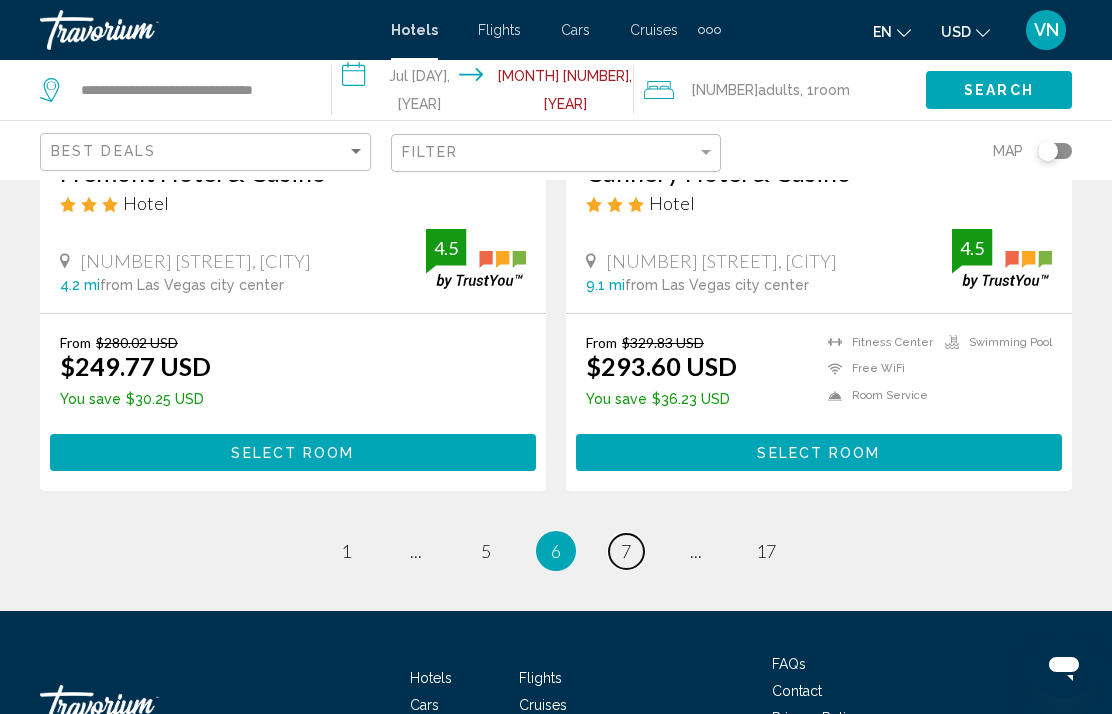 scroll, scrollTop: 4120, scrollLeft: 0, axis: vertical 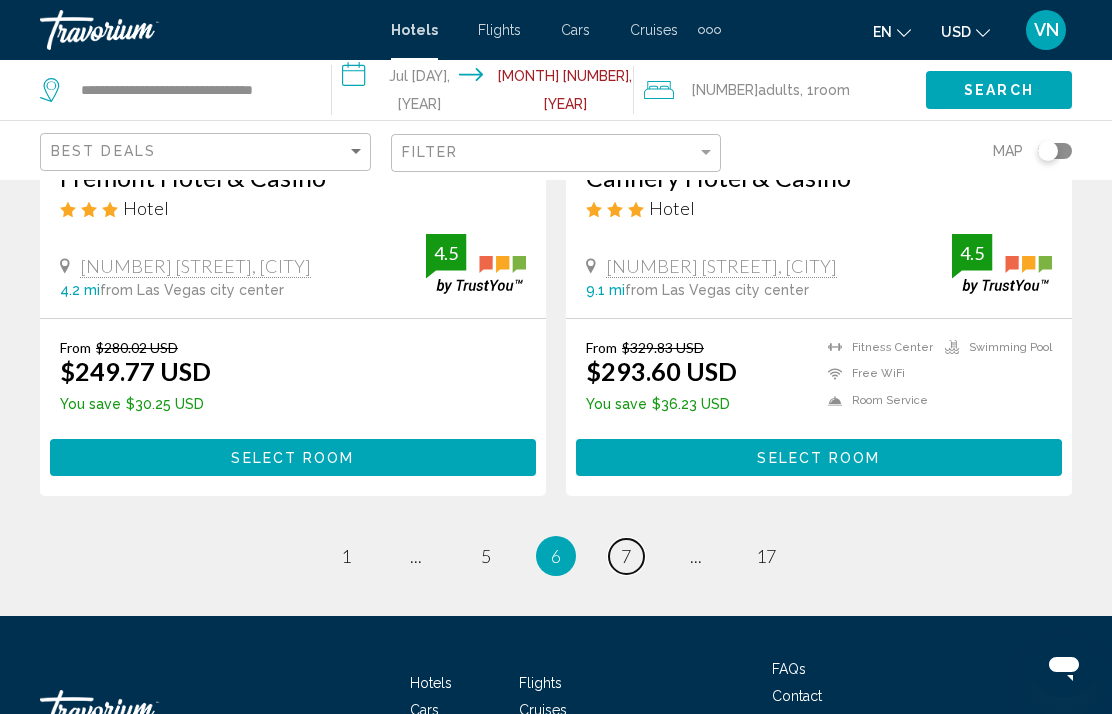 click on "page  [NUMBER]" at bounding box center (346, 556) 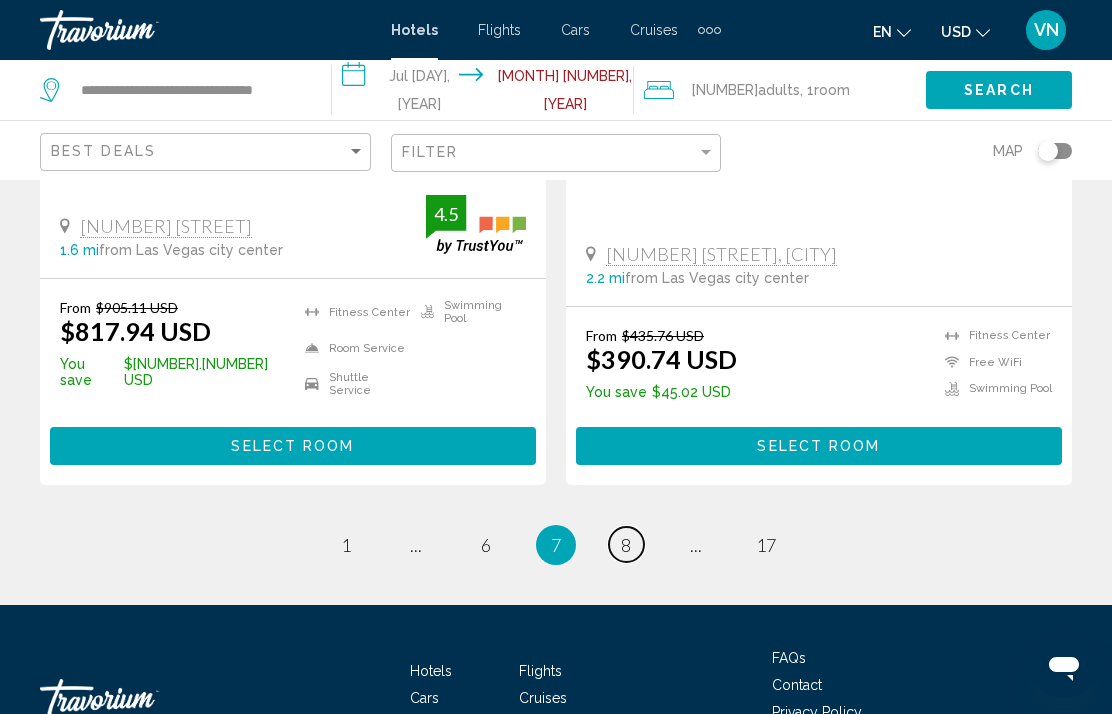 scroll, scrollTop: 4148, scrollLeft: 0, axis: vertical 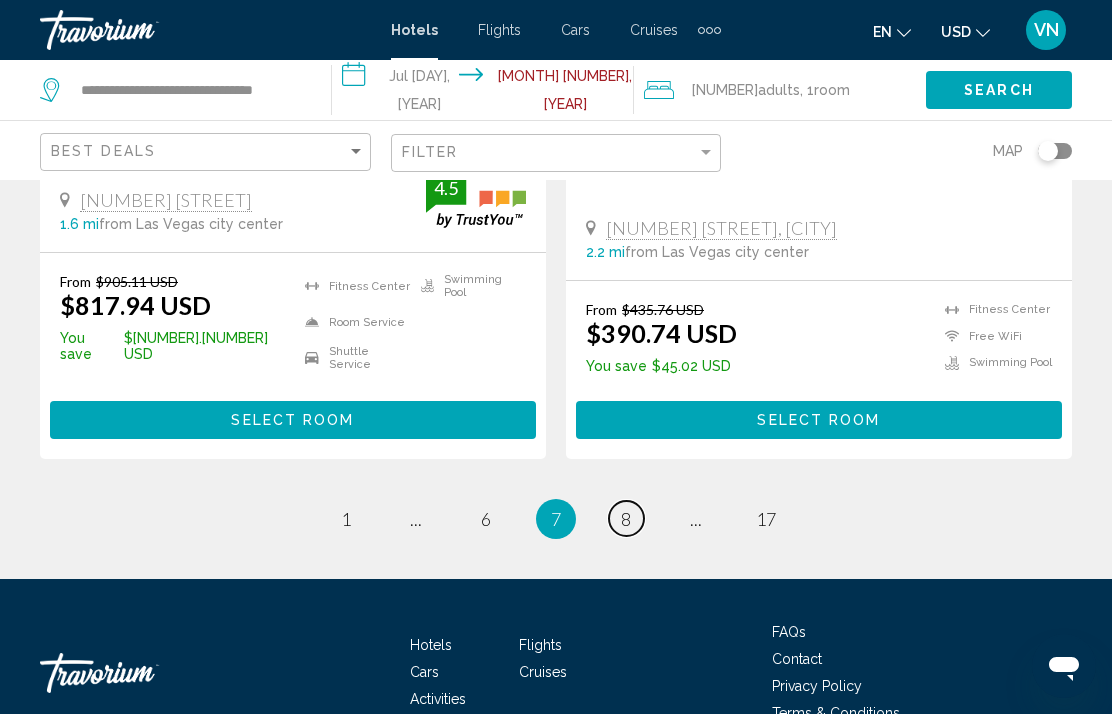 click on "[NUMBER]" at bounding box center (346, 519) 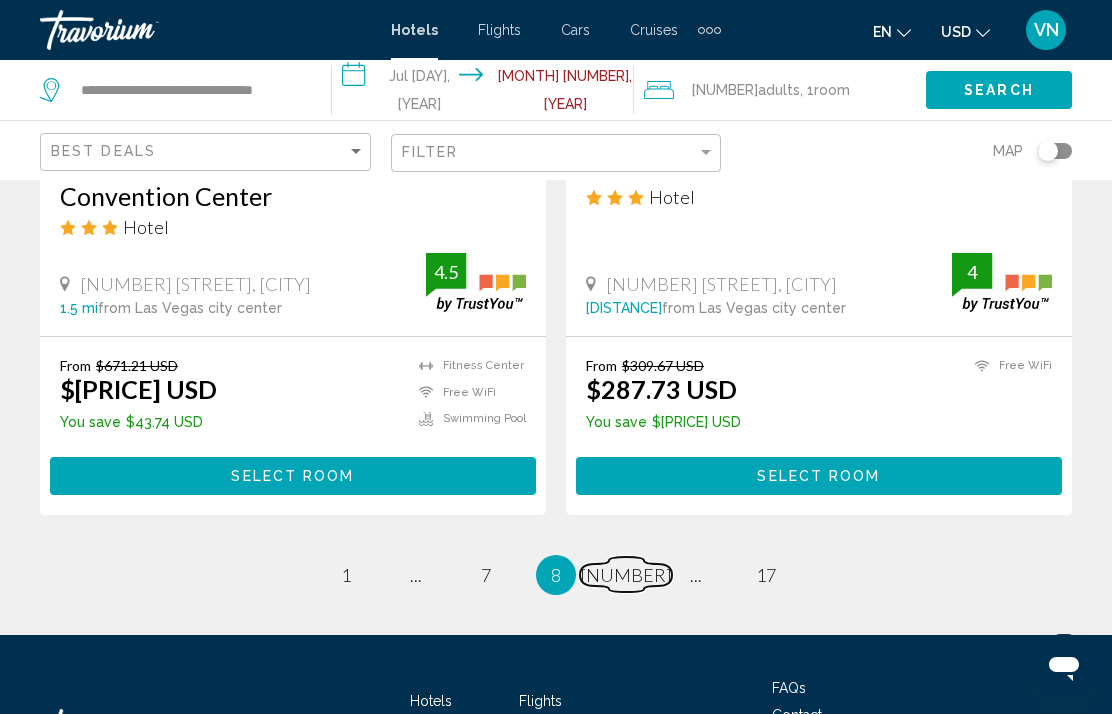 scroll, scrollTop: 4111, scrollLeft: 0, axis: vertical 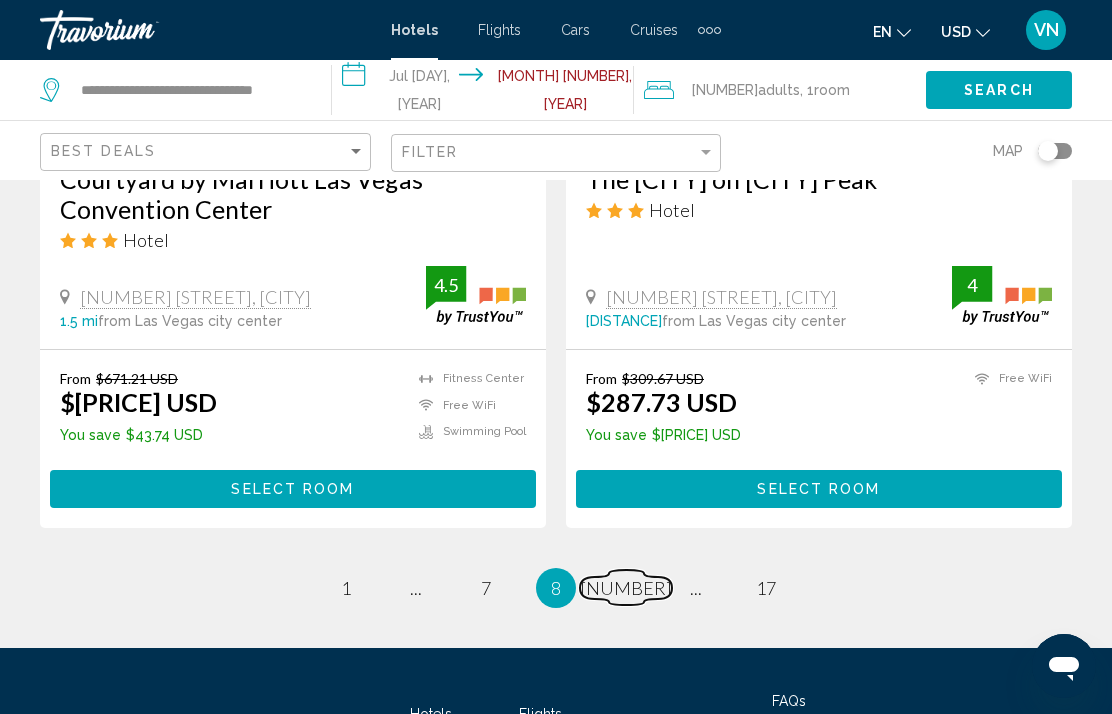 click on "9" at bounding box center (346, 588) 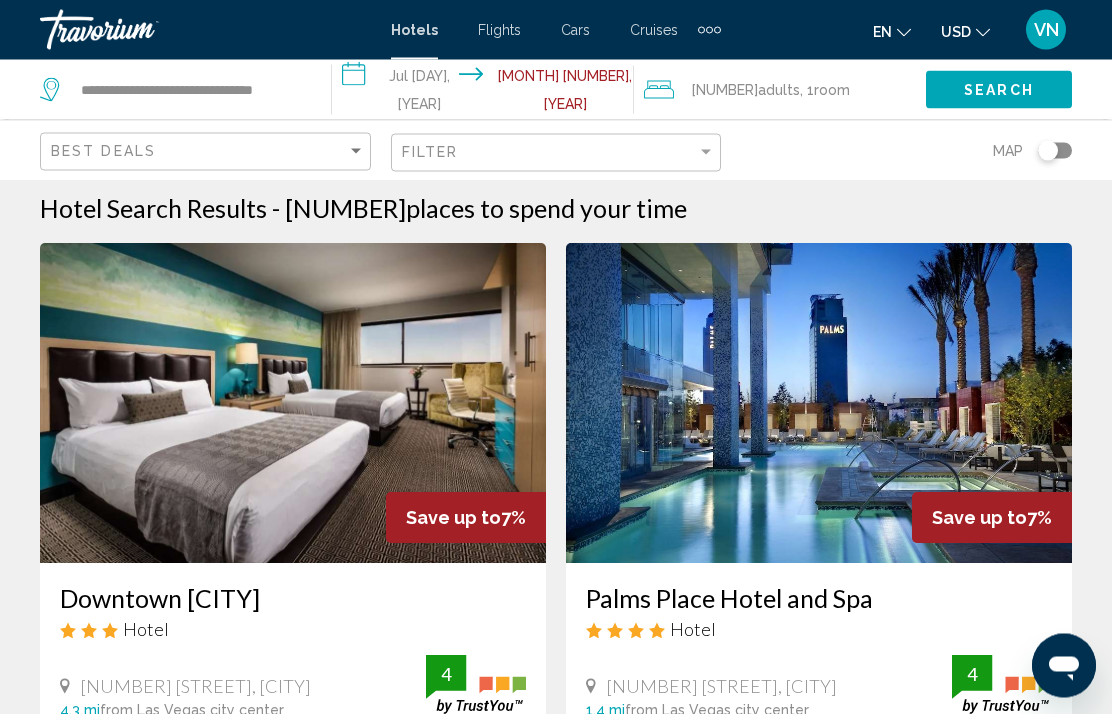 scroll, scrollTop: 0, scrollLeft: 0, axis: both 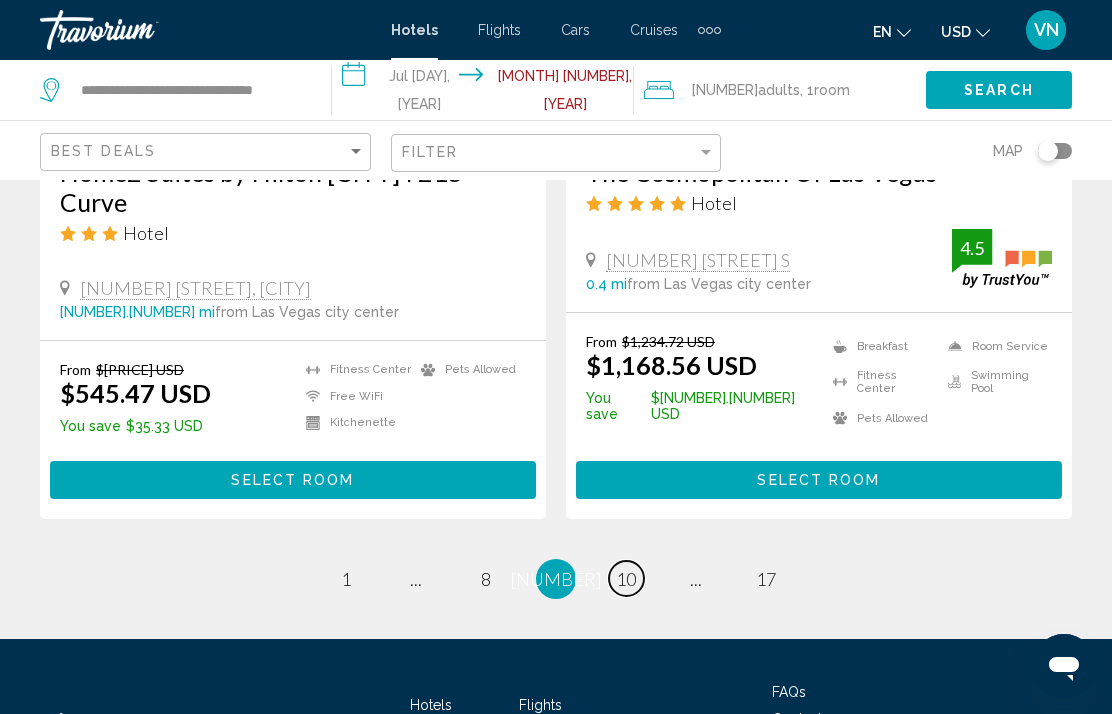 click on "10" at bounding box center [346, 579] 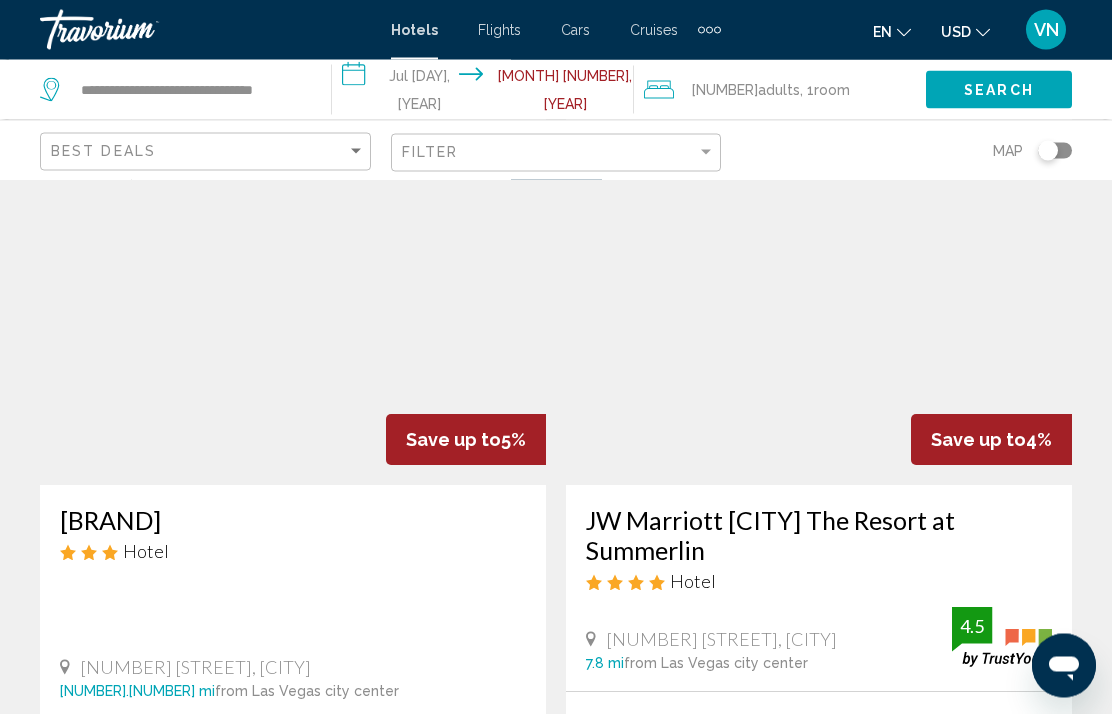 scroll, scrollTop: 0, scrollLeft: 0, axis: both 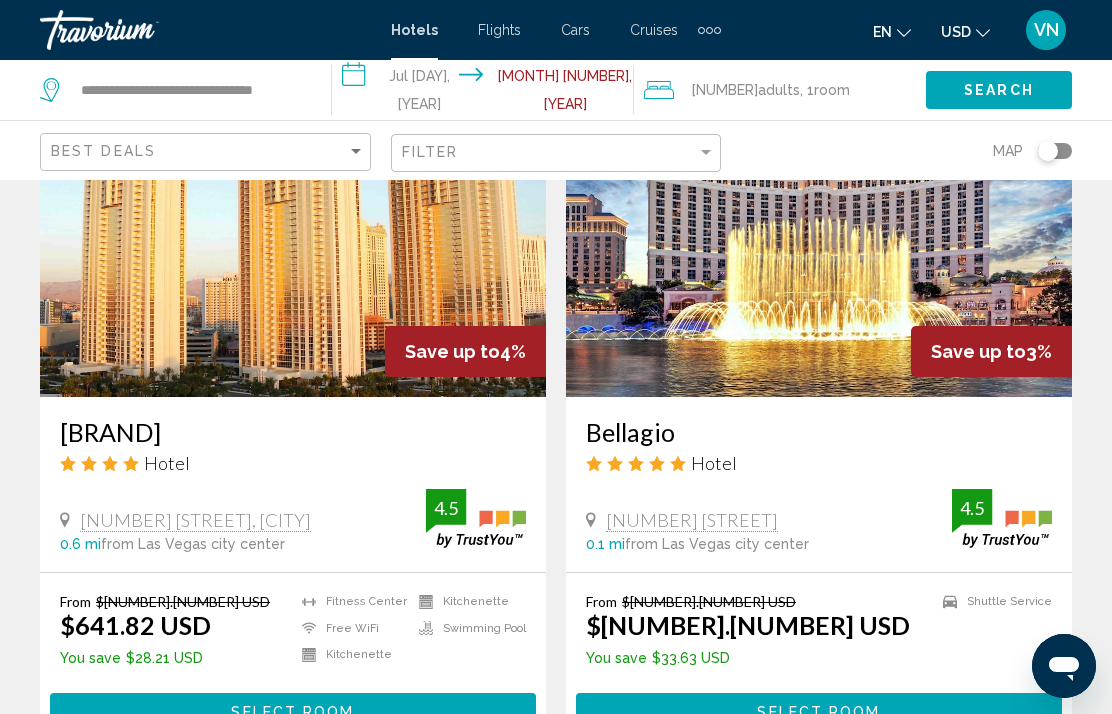 click on "[NUMBER]" at bounding box center [346, 811] 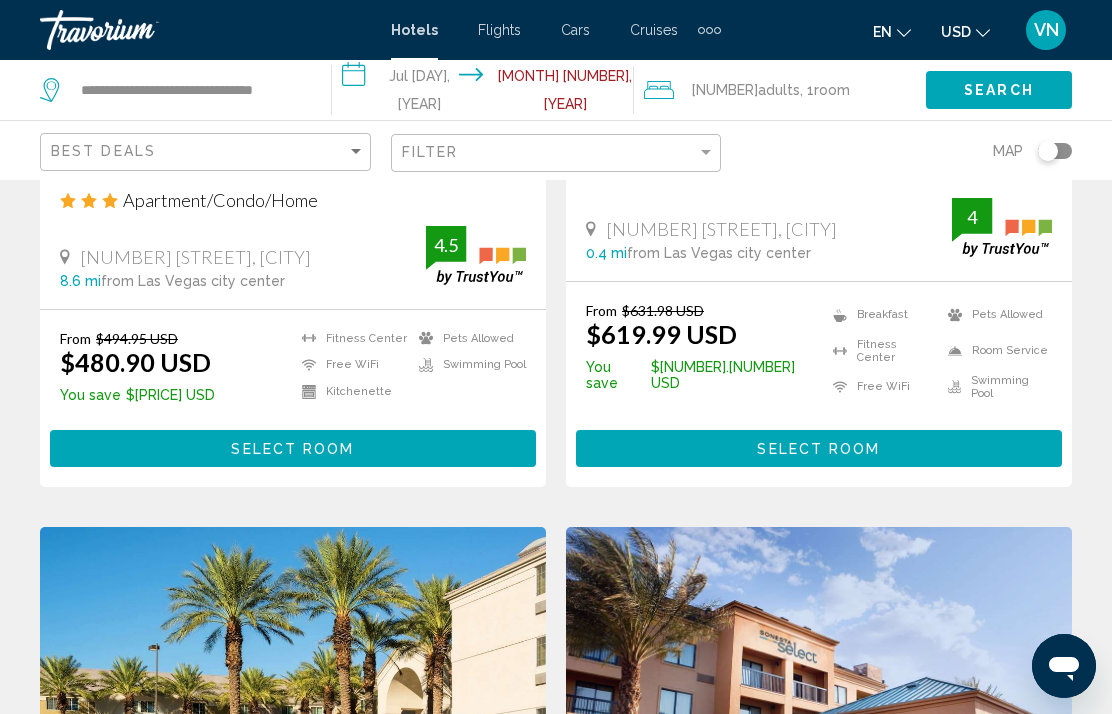 scroll, scrollTop: 0, scrollLeft: 0, axis: both 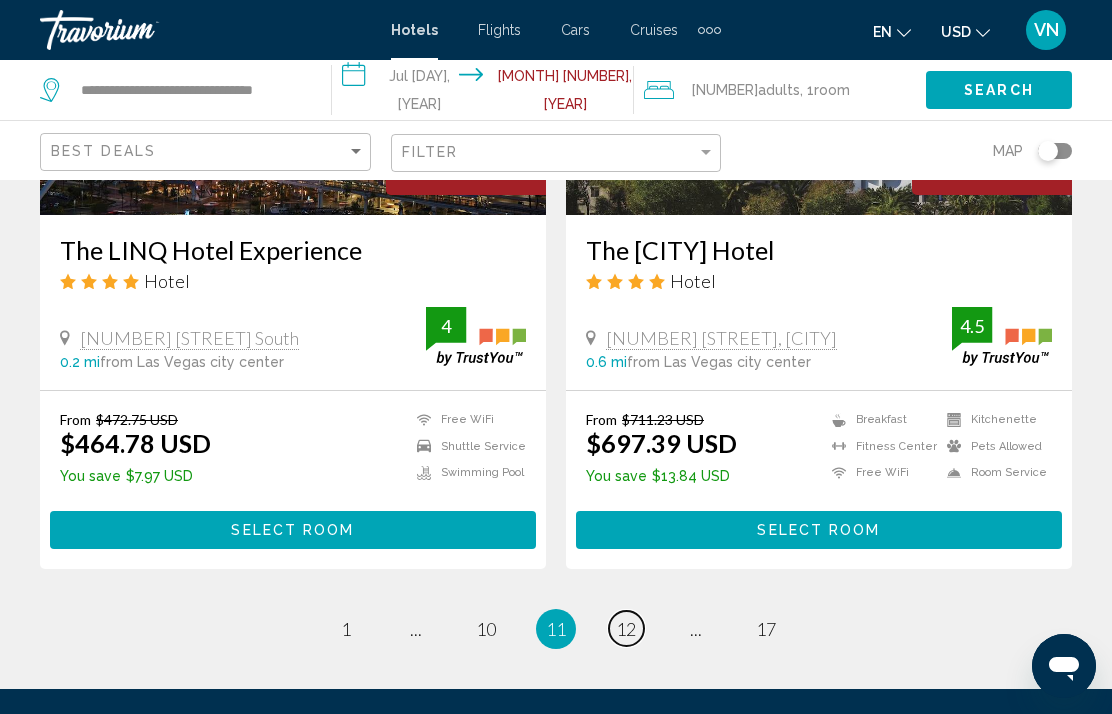 click on "12" at bounding box center [346, 629] 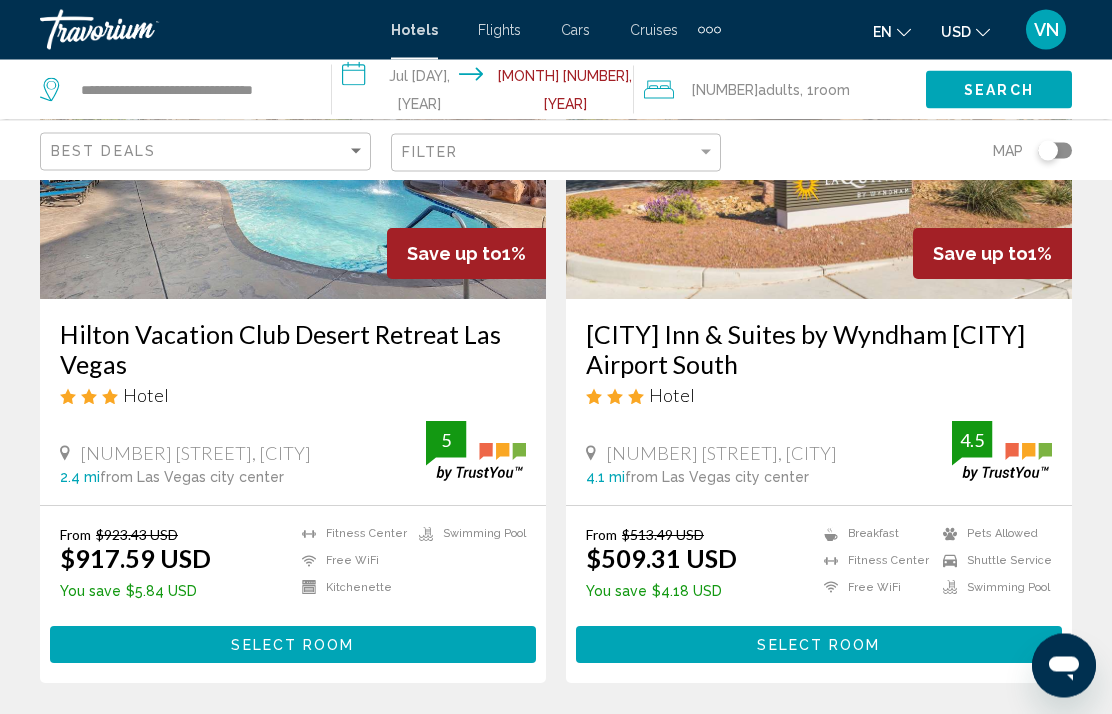 scroll, scrollTop: 1813, scrollLeft: 0, axis: vertical 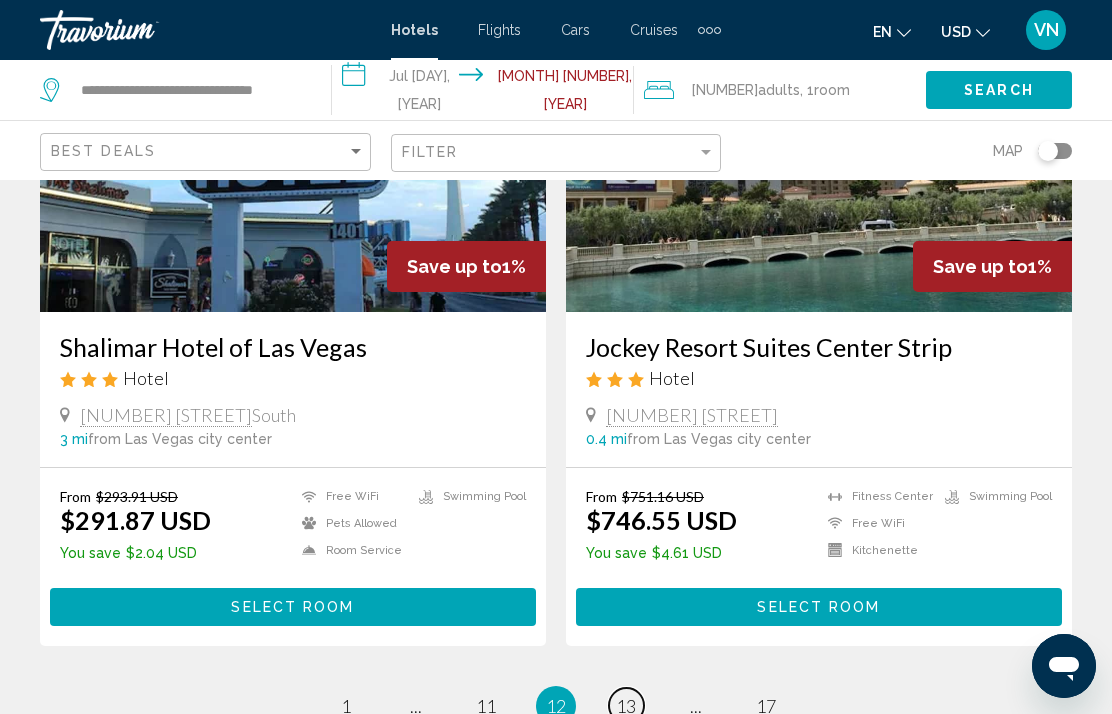 click on "13" at bounding box center [346, 706] 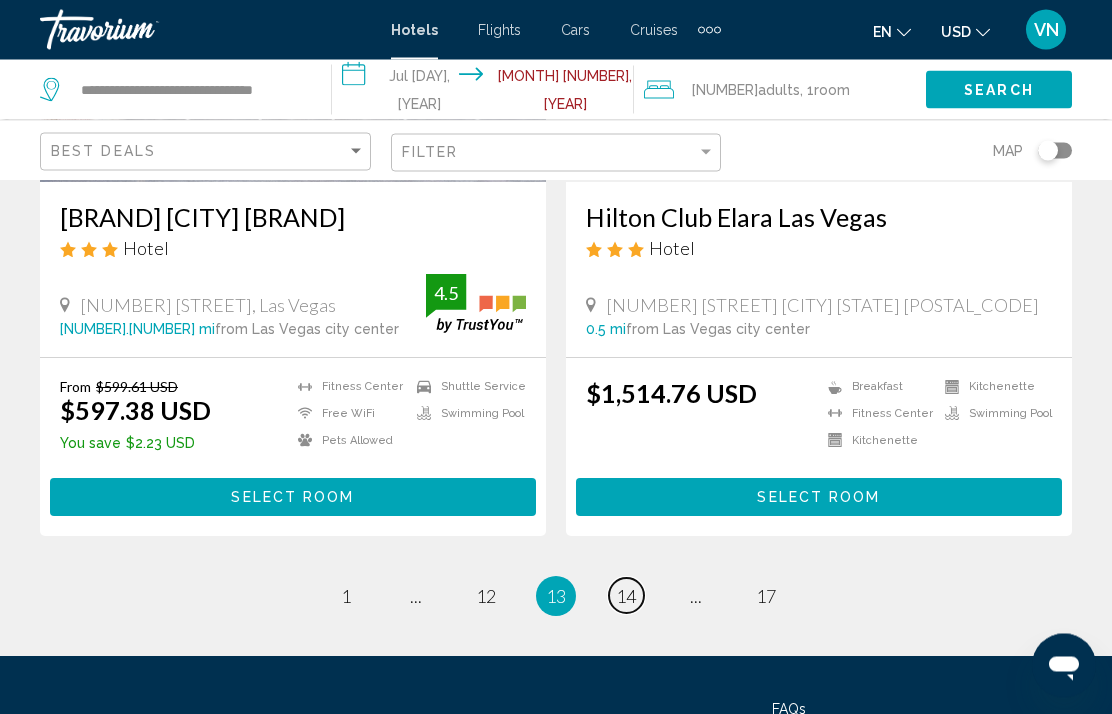 scroll, scrollTop: 4002, scrollLeft: 0, axis: vertical 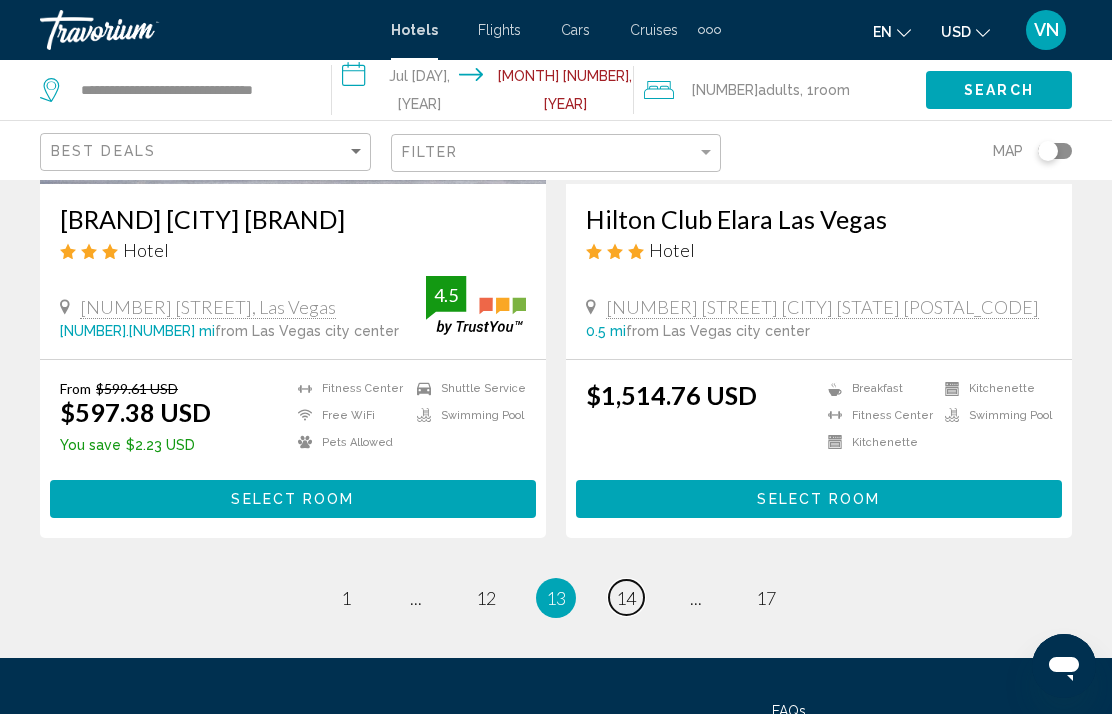 click on "14" at bounding box center [346, 598] 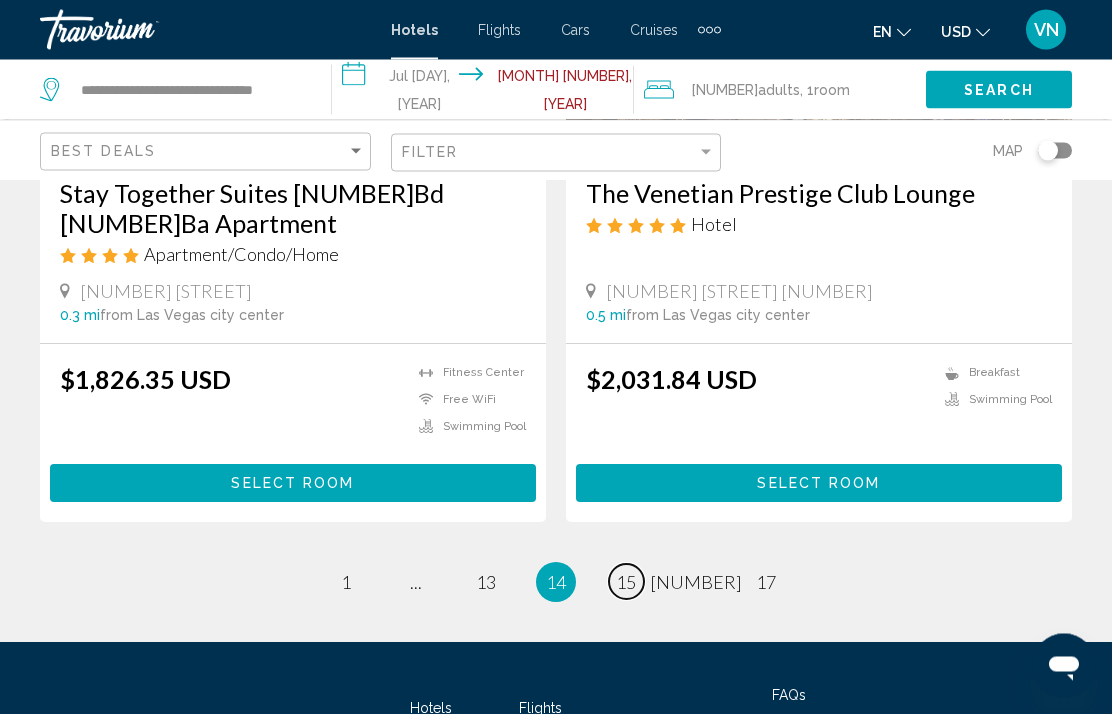 scroll, scrollTop: 4042, scrollLeft: 0, axis: vertical 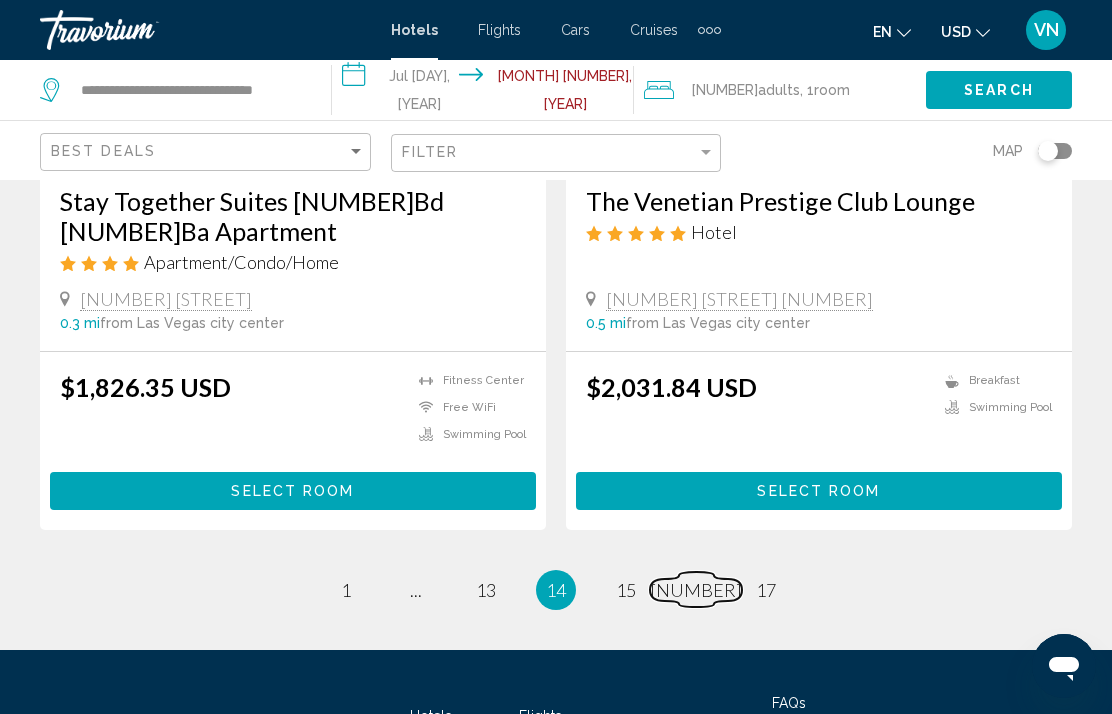 click on "page  16" at bounding box center [346, 589] 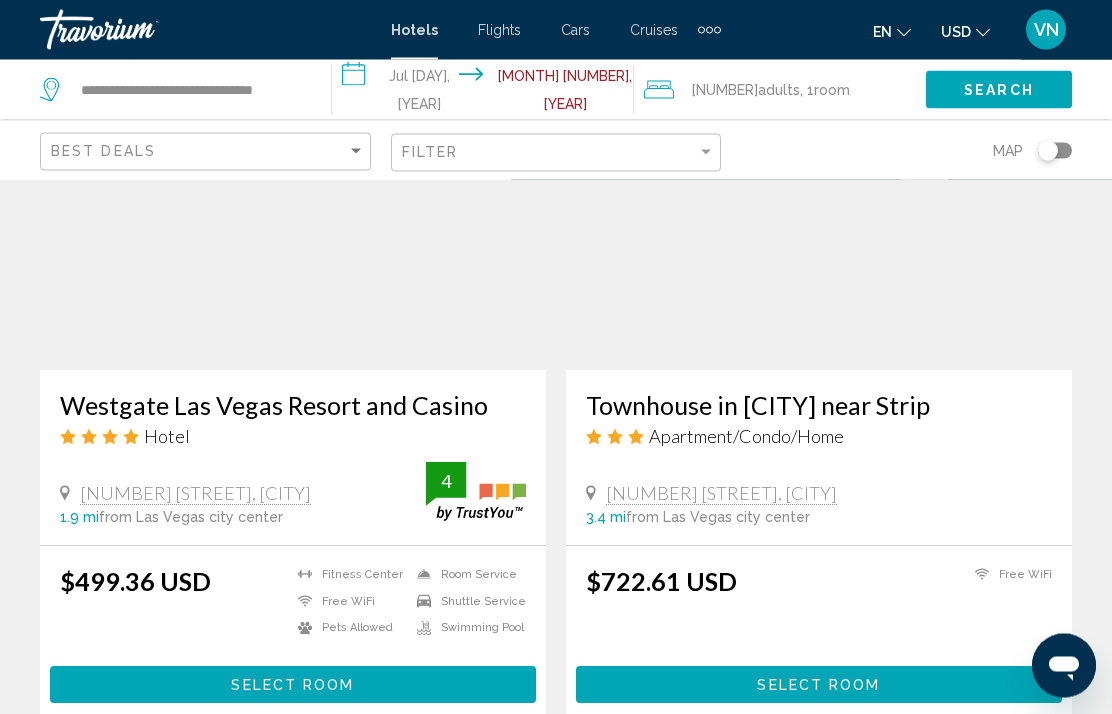 scroll, scrollTop: 3163, scrollLeft: 0, axis: vertical 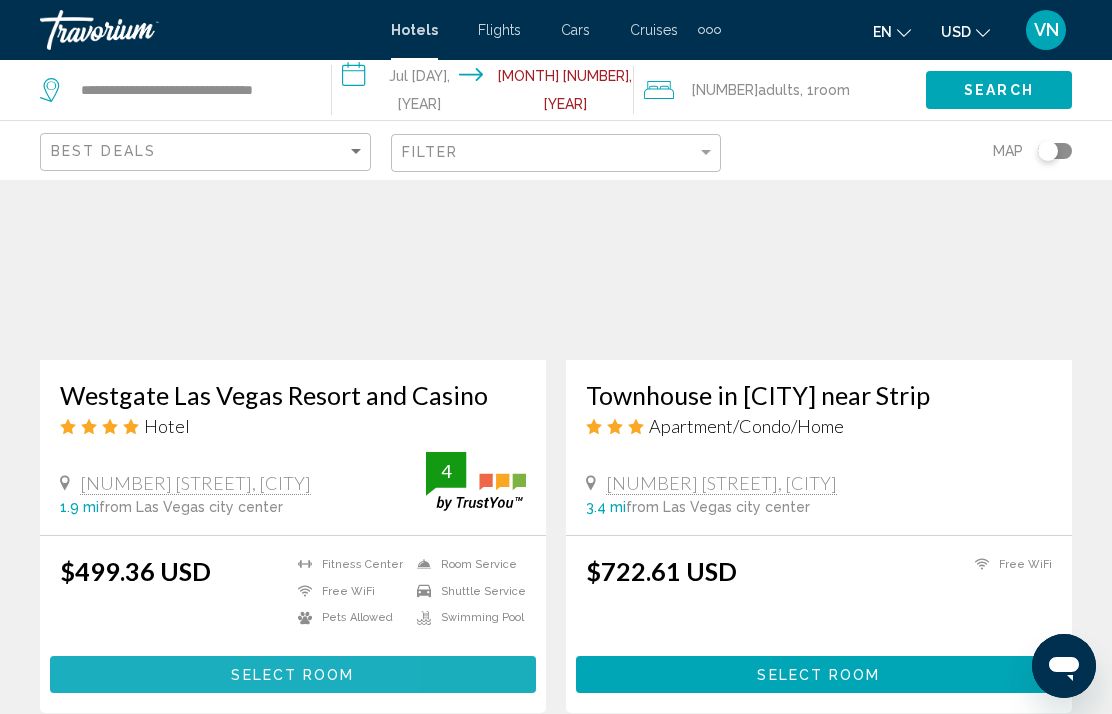 click on "Select Room" at bounding box center [293, 674] 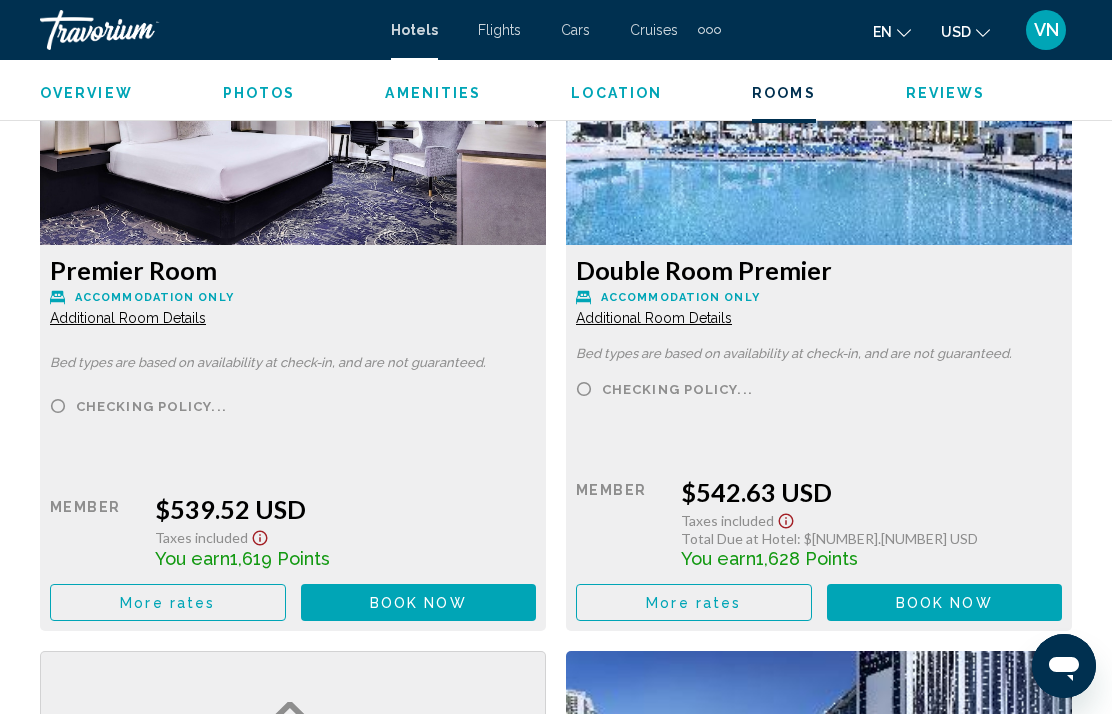 scroll, scrollTop: 3155, scrollLeft: 0, axis: vertical 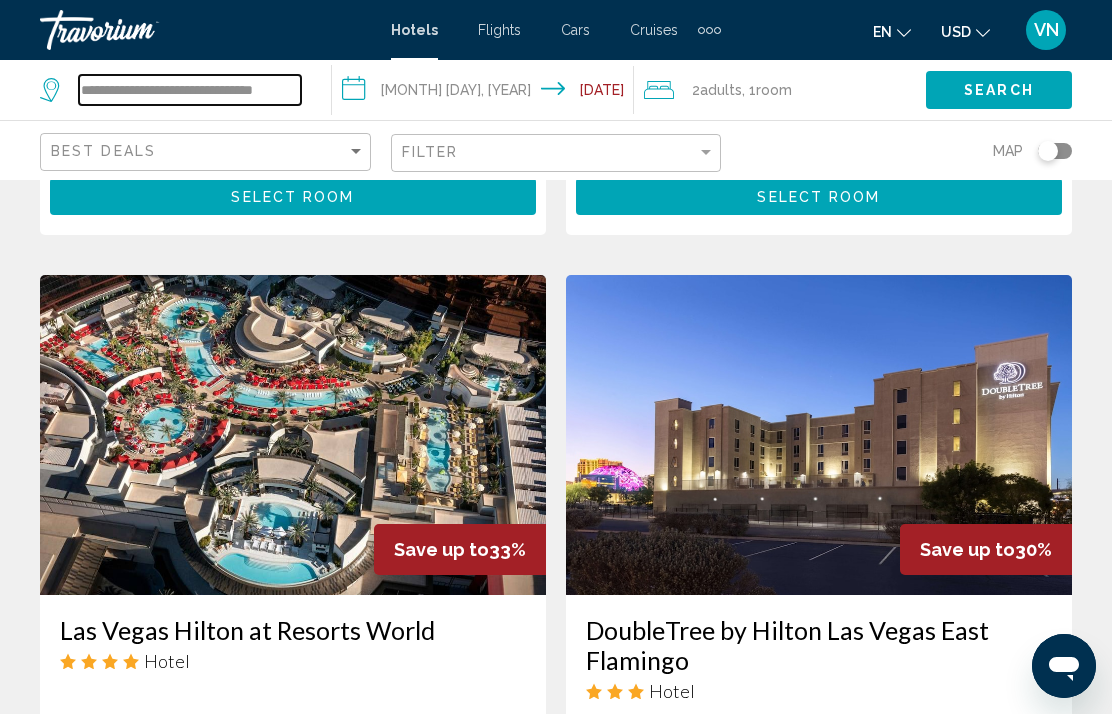 click on "**********" at bounding box center (190, 90) 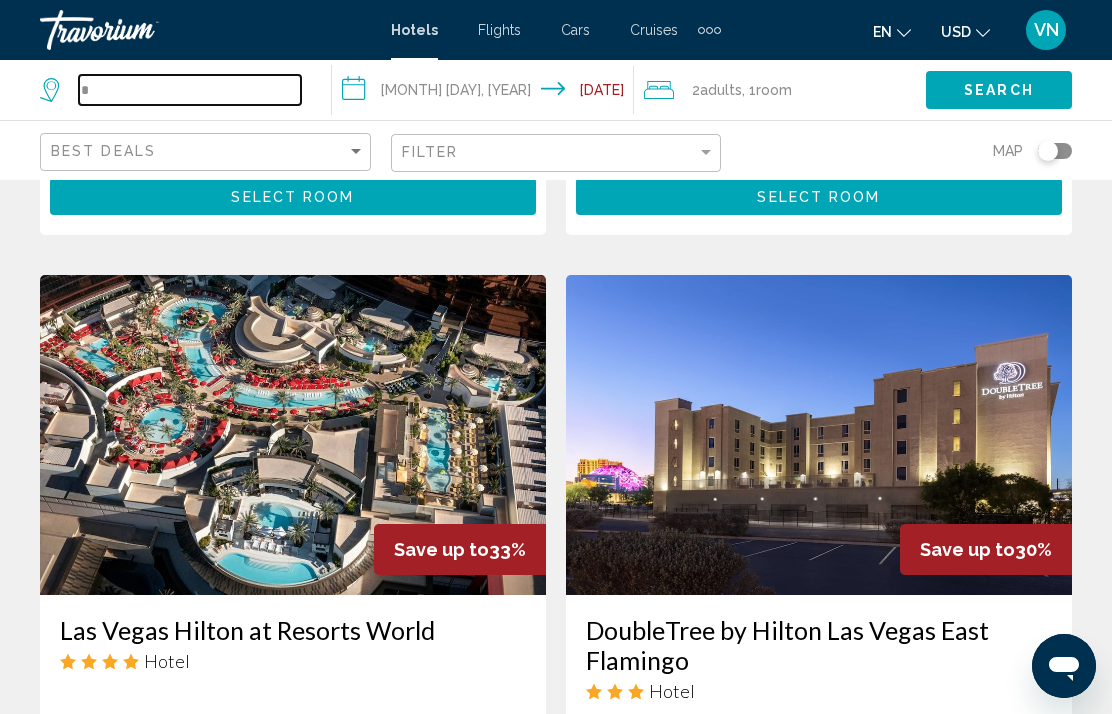 click on "*" at bounding box center [190, 90] 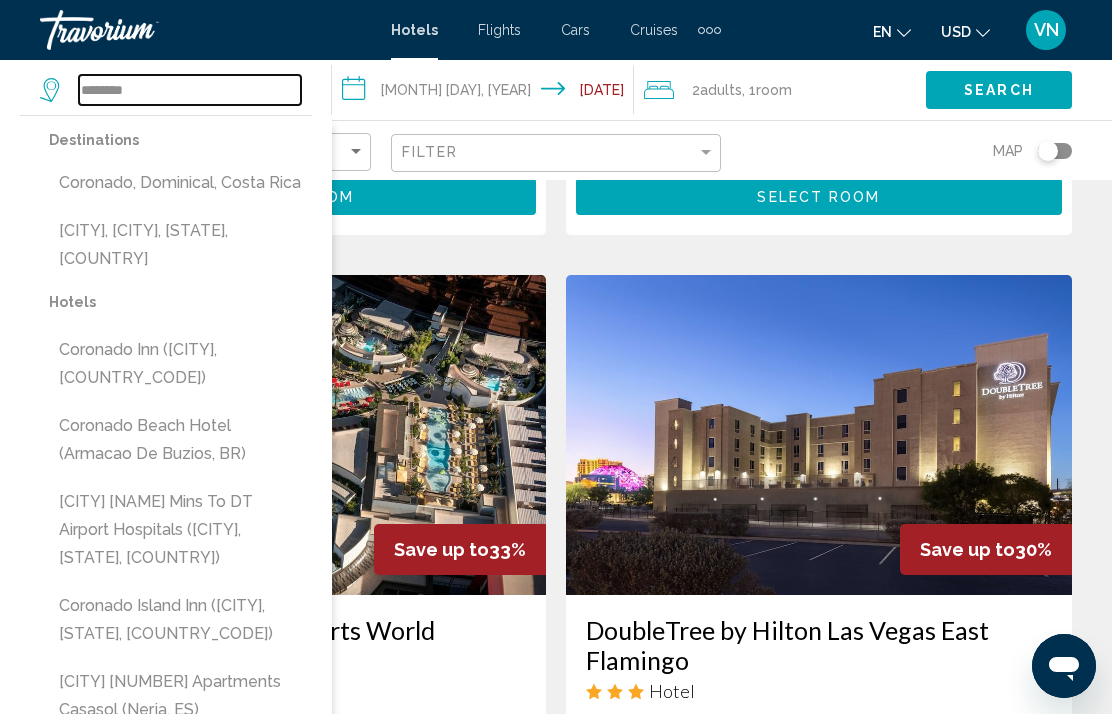 scroll, scrollTop: 3558, scrollLeft: 0, axis: vertical 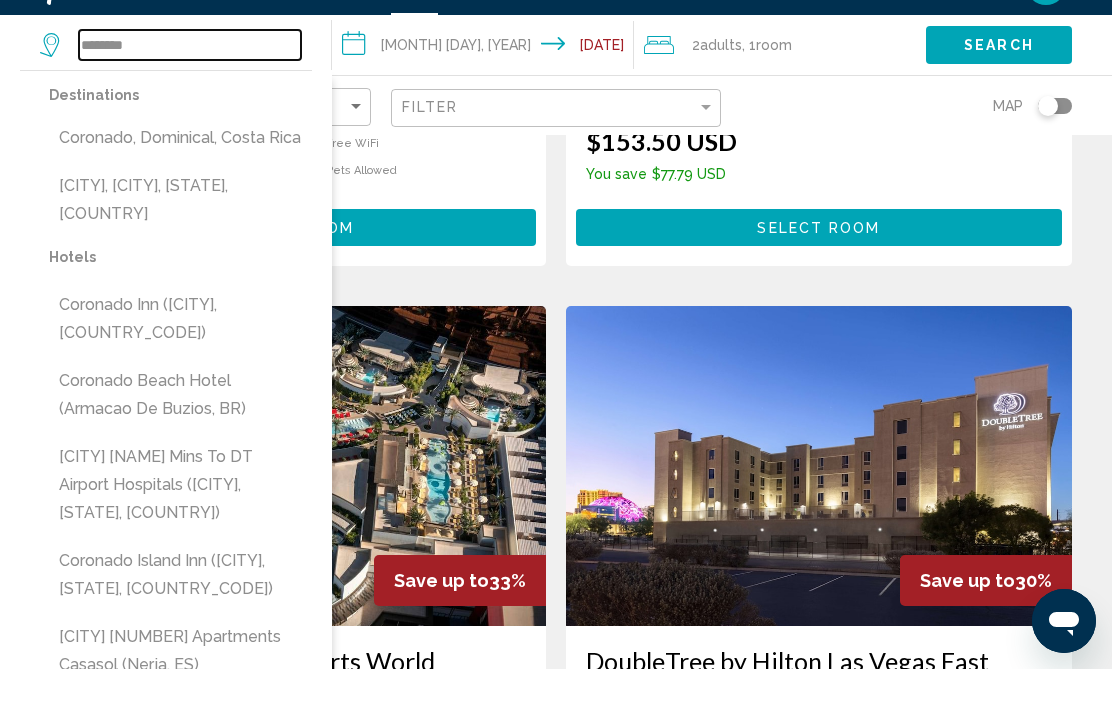 type on "********" 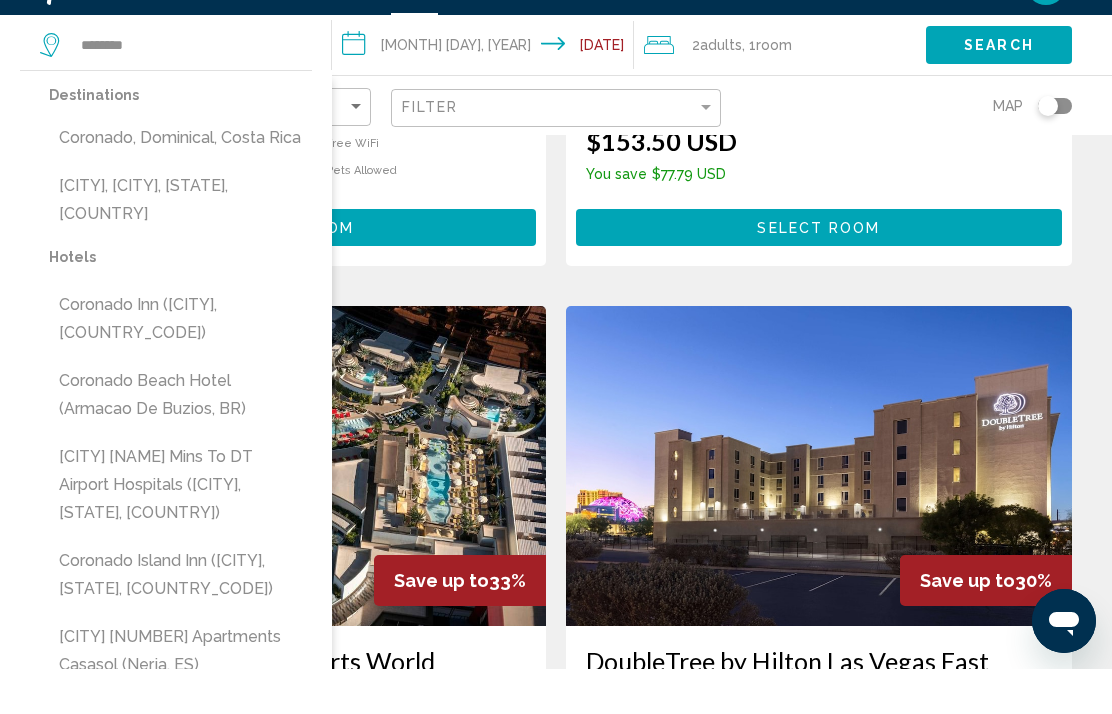 click on "Coronado, San Diego, CA, United States" at bounding box center (180, 245) 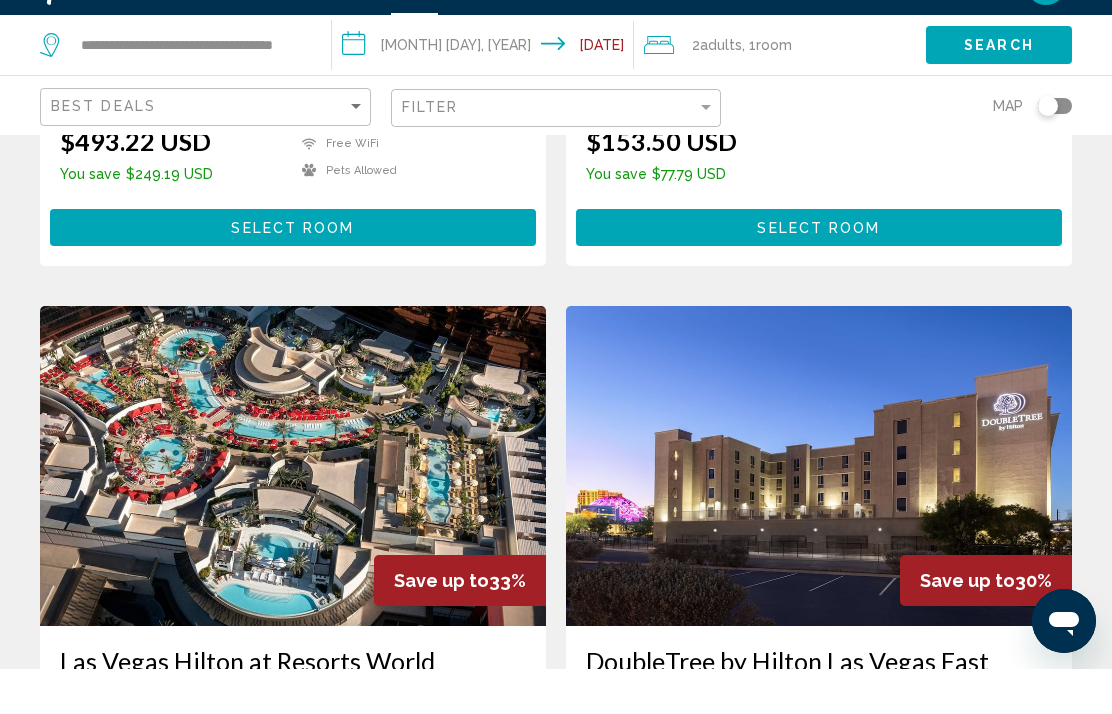 click on "**********" at bounding box center (487, 93) 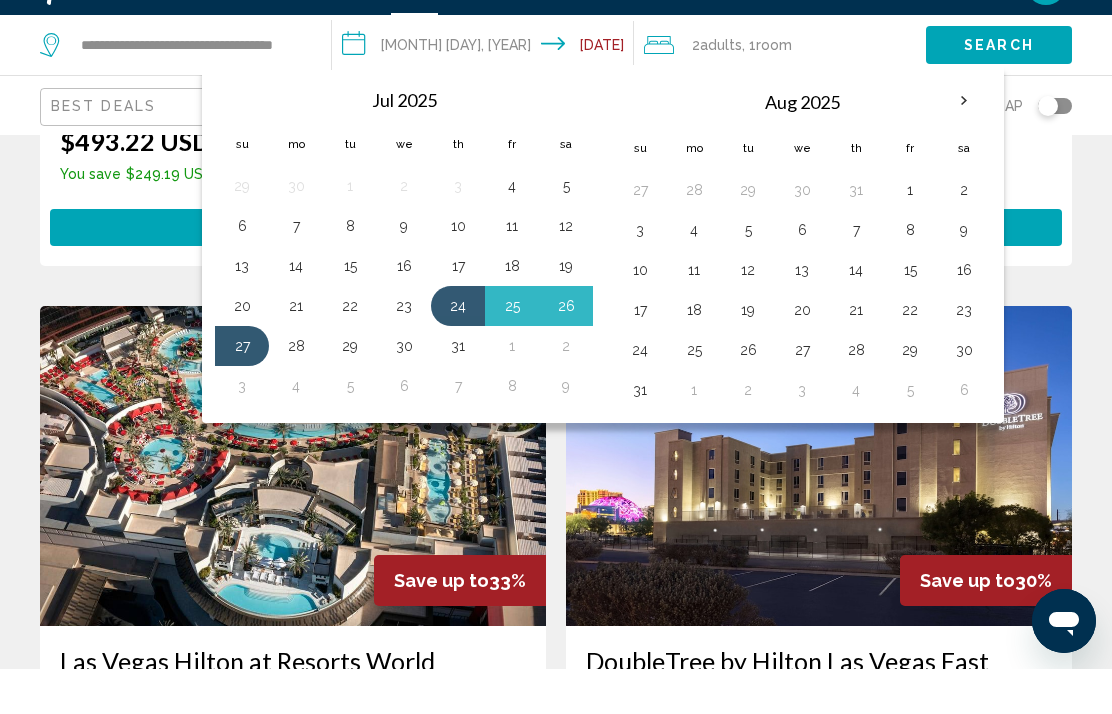 scroll, scrollTop: 3604, scrollLeft: 0, axis: vertical 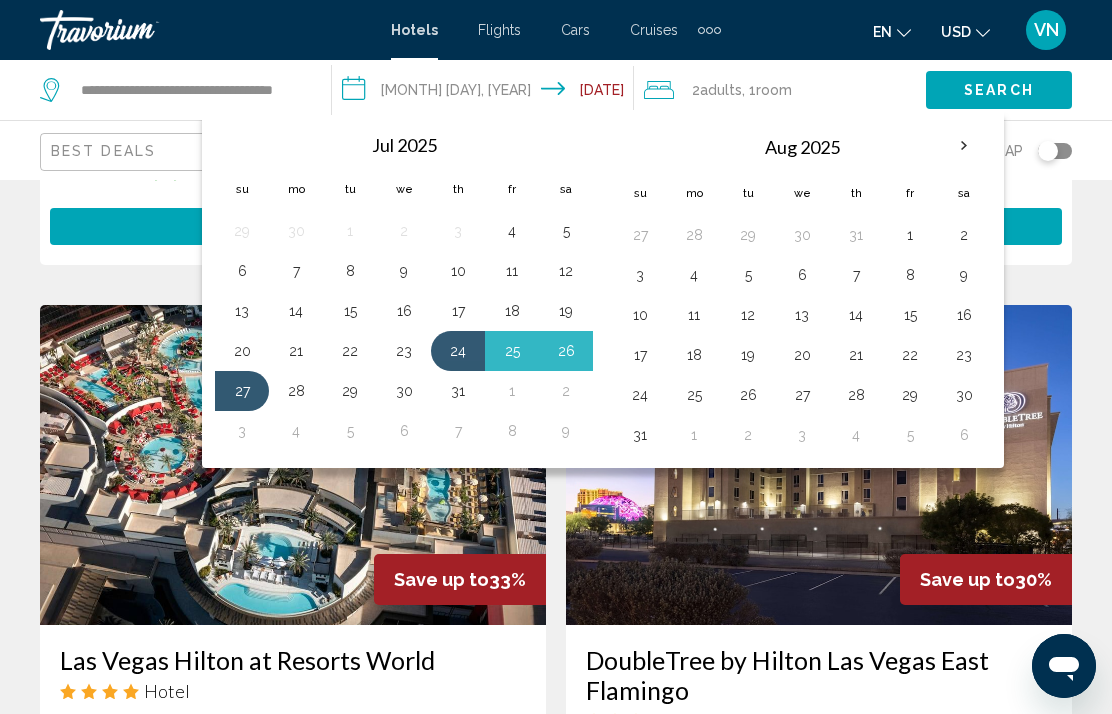 click on "18" at bounding box center (512, 311) 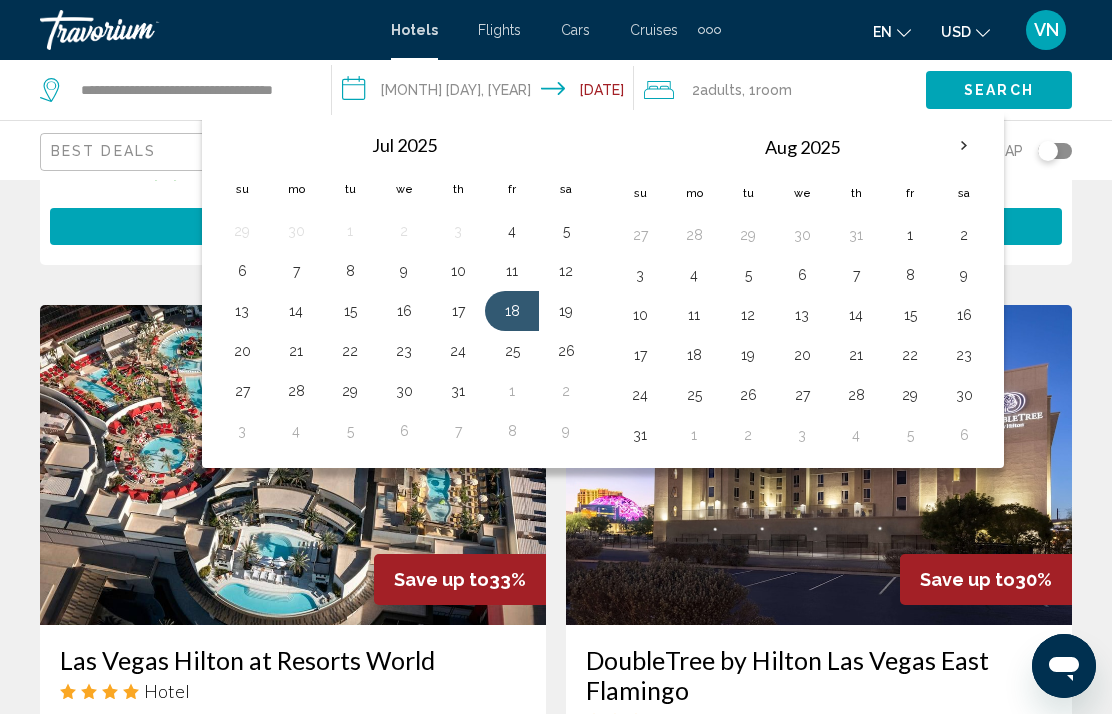 click on "[NUMBER]" at bounding box center [404, 351] 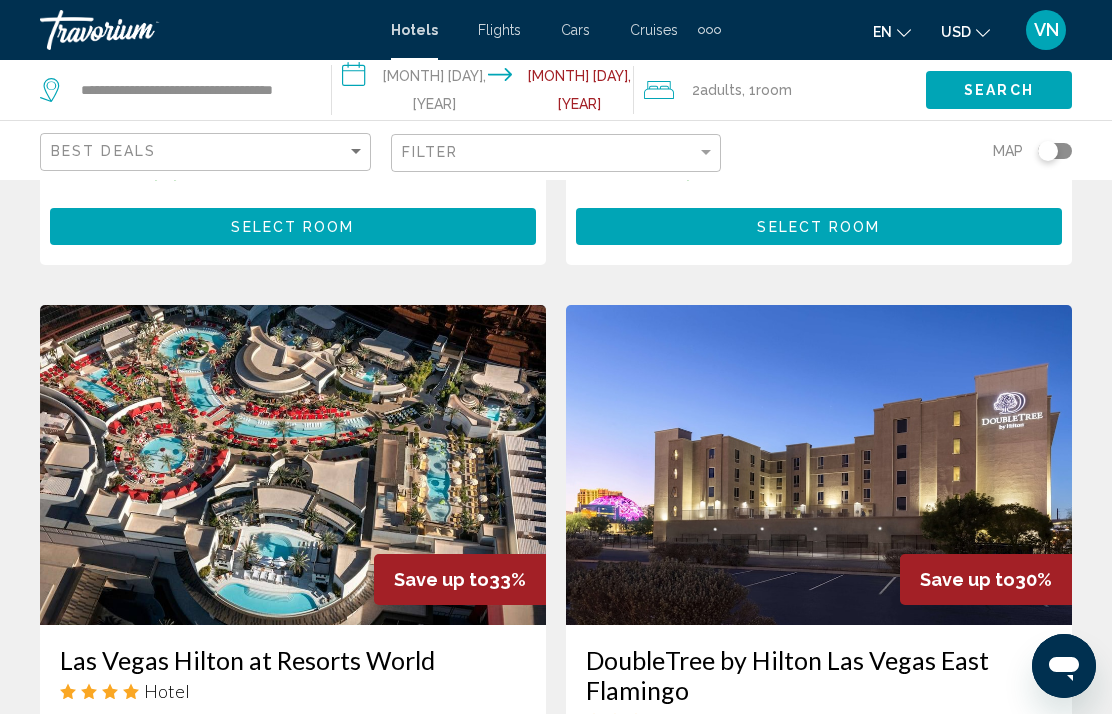 click on "Search" at bounding box center (999, 89) 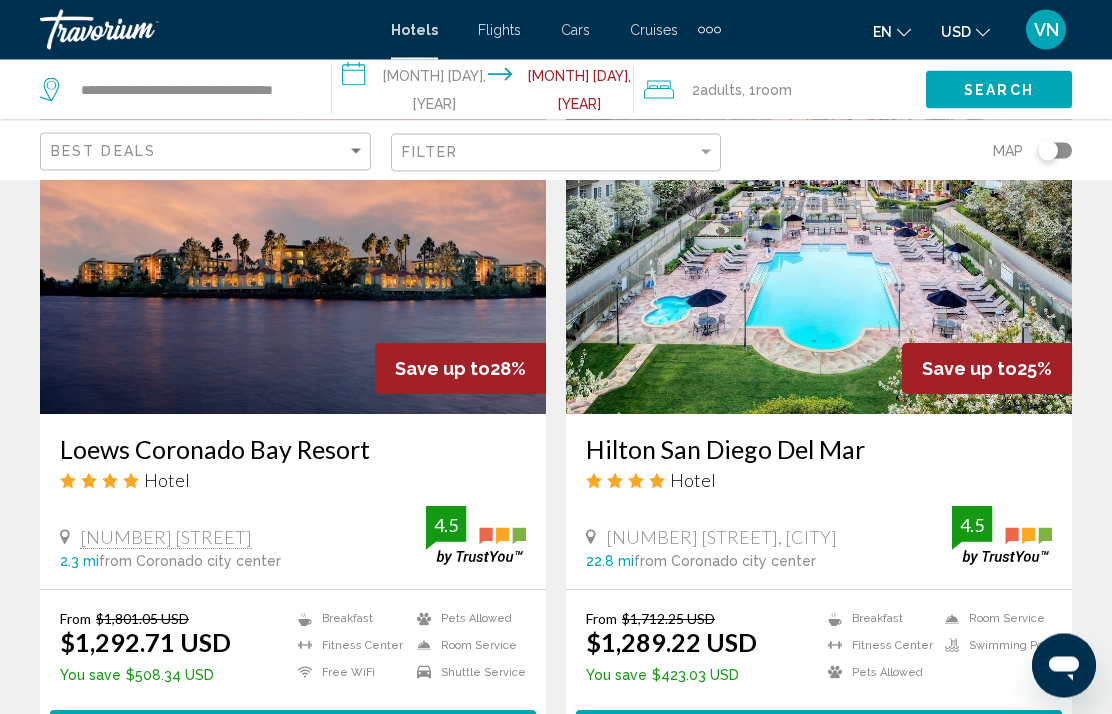 scroll, scrollTop: 2337, scrollLeft: 0, axis: vertical 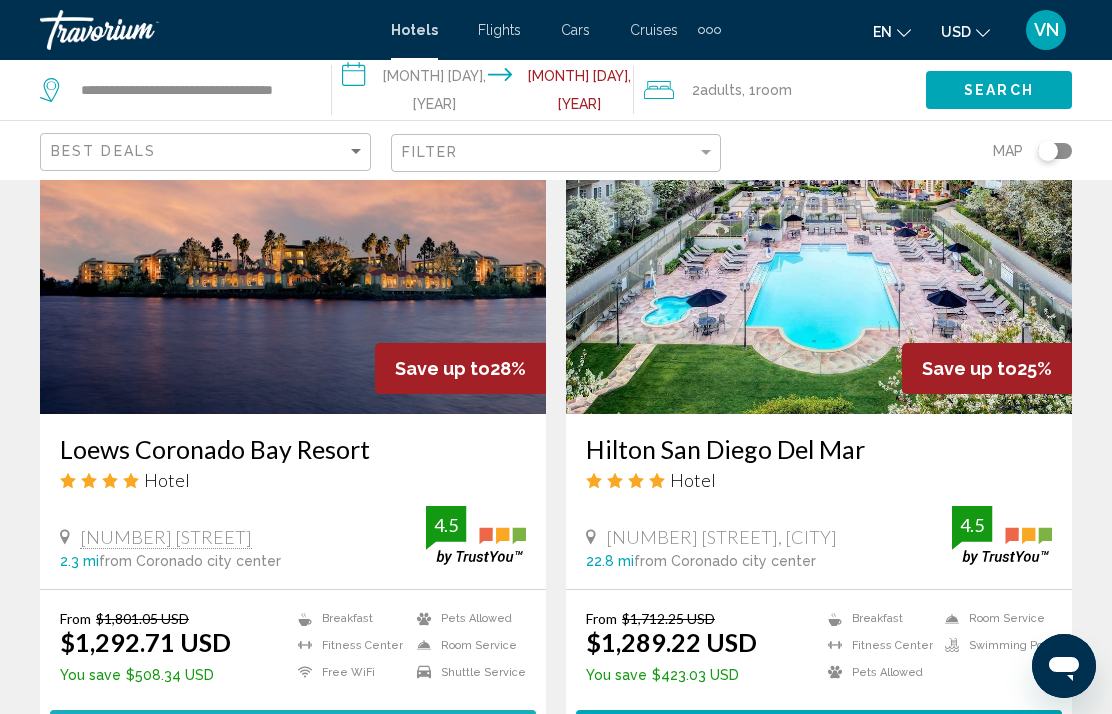 click on "Select Room" at bounding box center [292, 730] 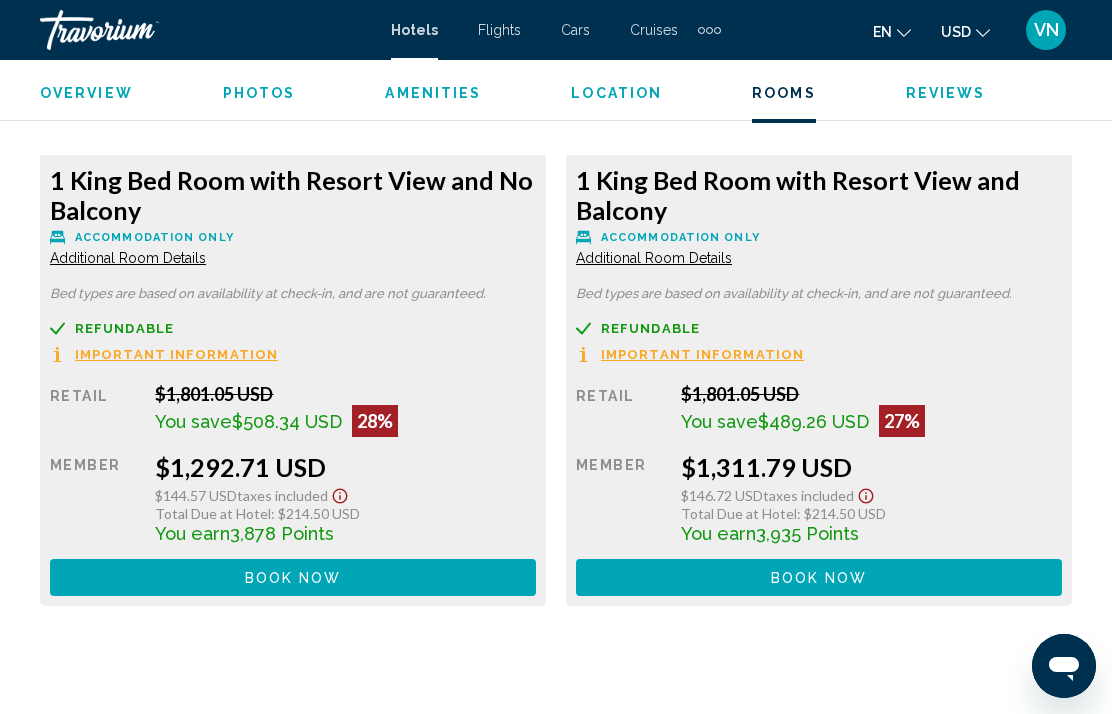 scroll, scrollTop: 3234, scrollLeft: 0, axis: vertical 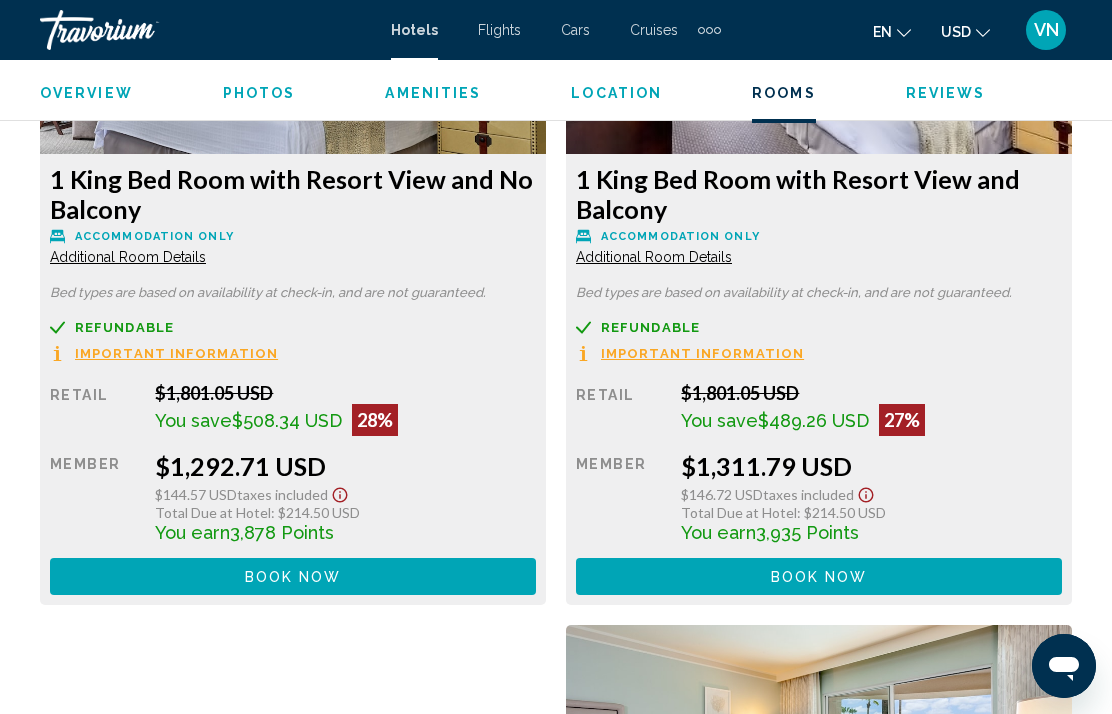 click on "Book now No longer available" at bounding box center (293, 576) 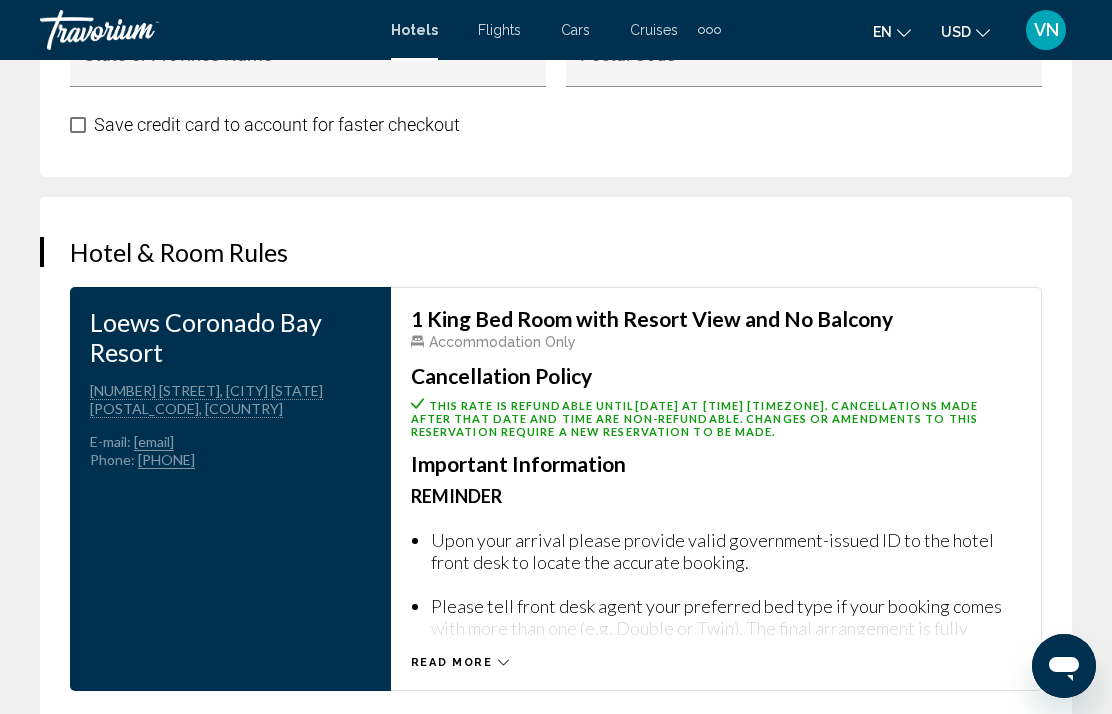 scroll, scrollTop: 3687, scrollLeft: 0, axis: vertical 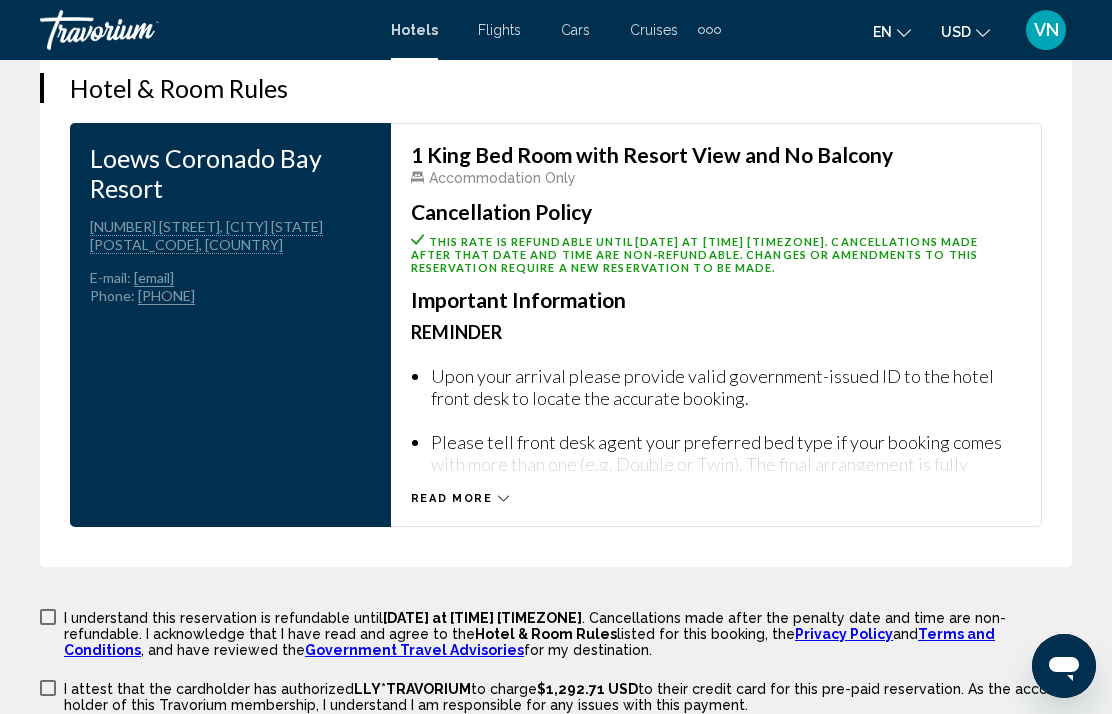 click on "Read more" at bounding box center [452, 498] 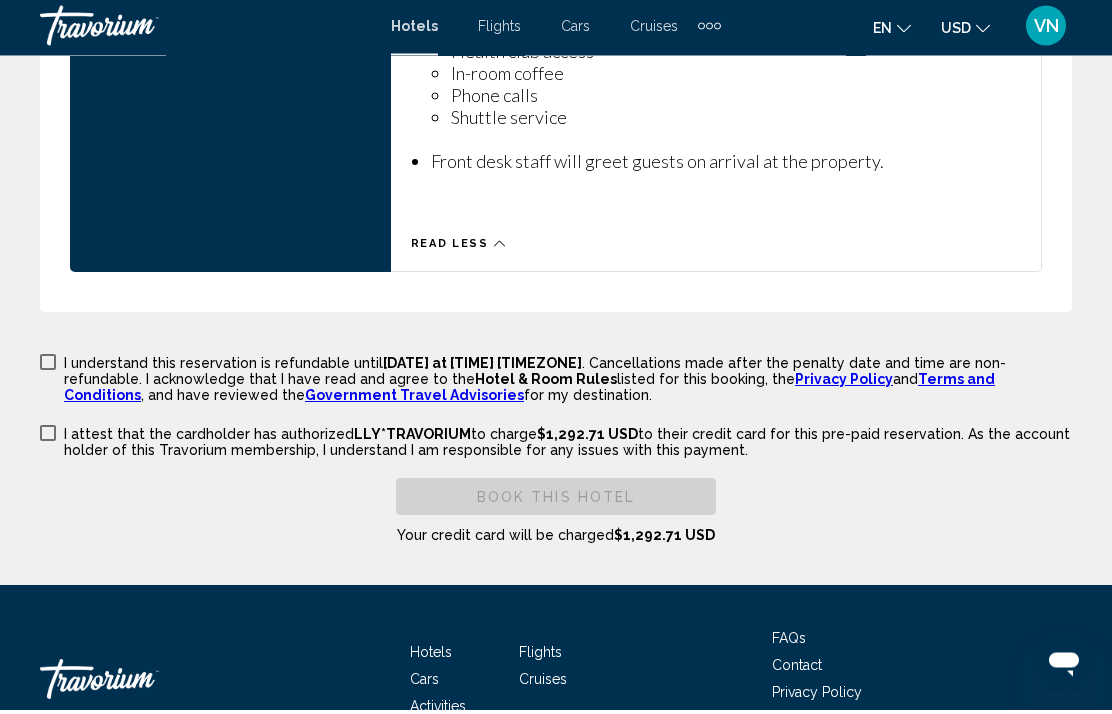 scroll, scrollTop: 4824, scrollLeft: 0, axis: vertical 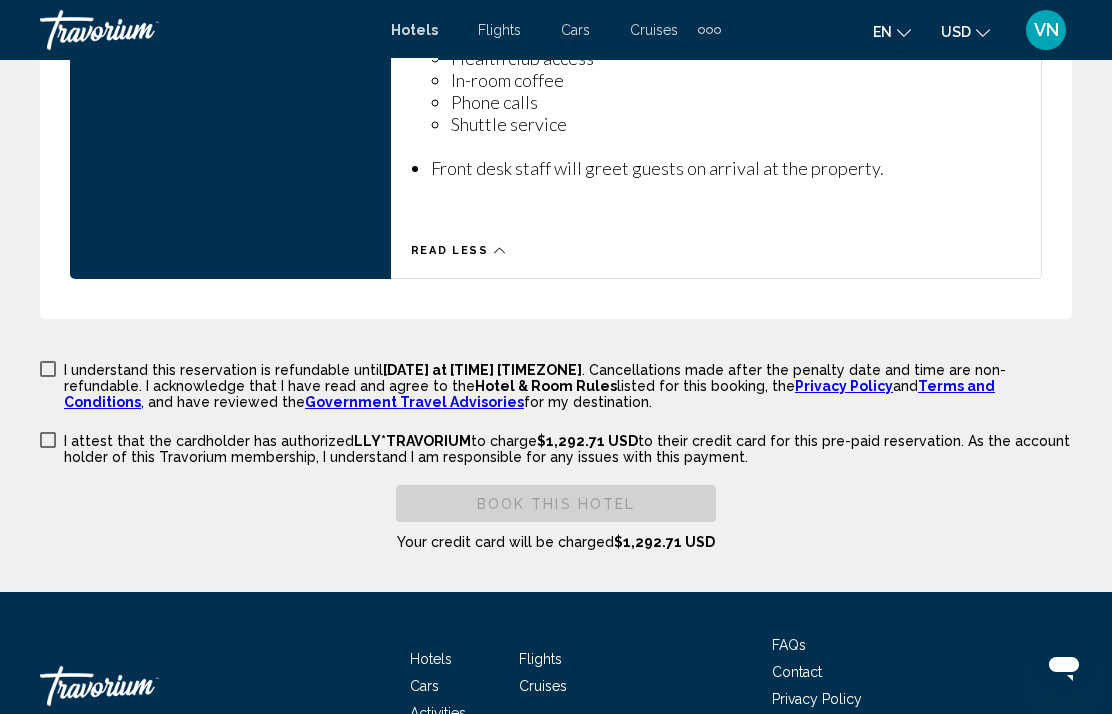 click at bounding box center (48, 369) 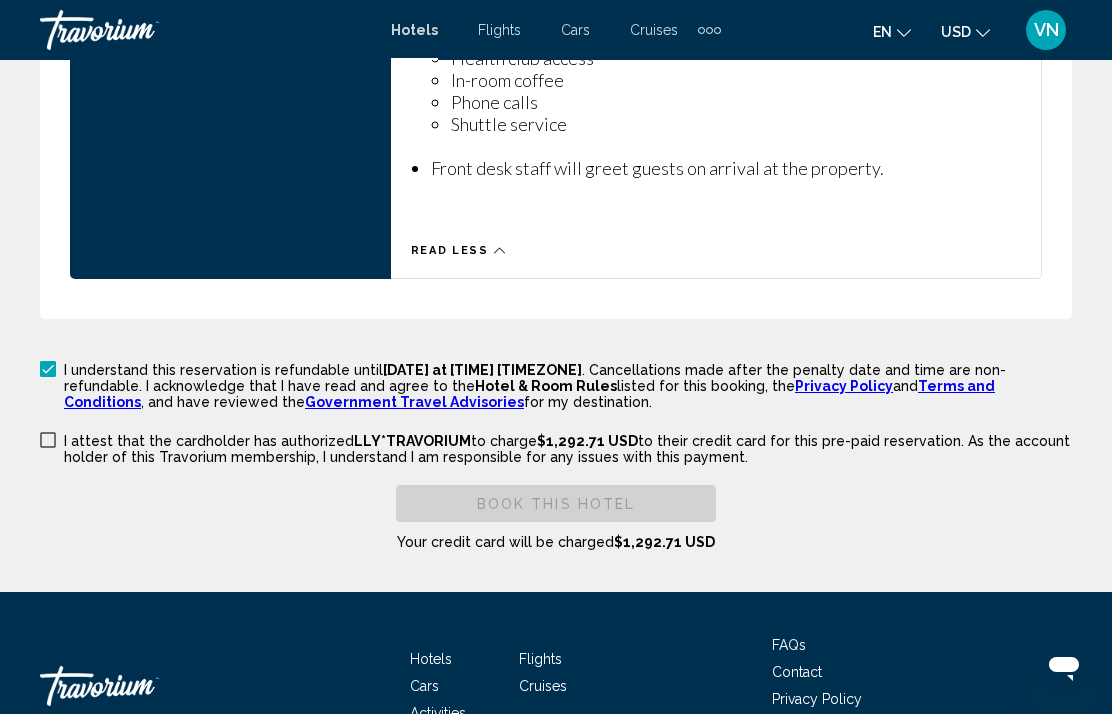 click on "Hotel Booking Price Summary Loews Coronado Bay Resort  Jul 18, 2025 - Jul 23, 2025 -  5  Night Nights 2  Adult Adults , 0  Child Children  ( ages   )   1 King Bed Room with Resort View and No Balcony  Retail Price  $1,801.05 USD   Your Price  $258.54 USD average per night  $1,292.71 USD  Taxes and Fees Included
$144.57 USD  Total due today  $1,292.71 USD   Points Earned  3,878  Points  Due at Property
$214.50 USD Reservation Total  $1,507.21 USD  Rates are quoted in USD. Taxes and/or property-imposed fees of $214.50 USD will be collected by the property in USD ($214.50 USD in original currency). Taxes and/or fees due at the property are based on current exchange rates, which may vary at the time of travel. Additional fees not listed here may be collected by the property at time of check-in. Please refer to the Important Information or Hotel & Room Rules for additional information. Redeem  Points 0 1,133 0" at bounding box center (556, -2086) 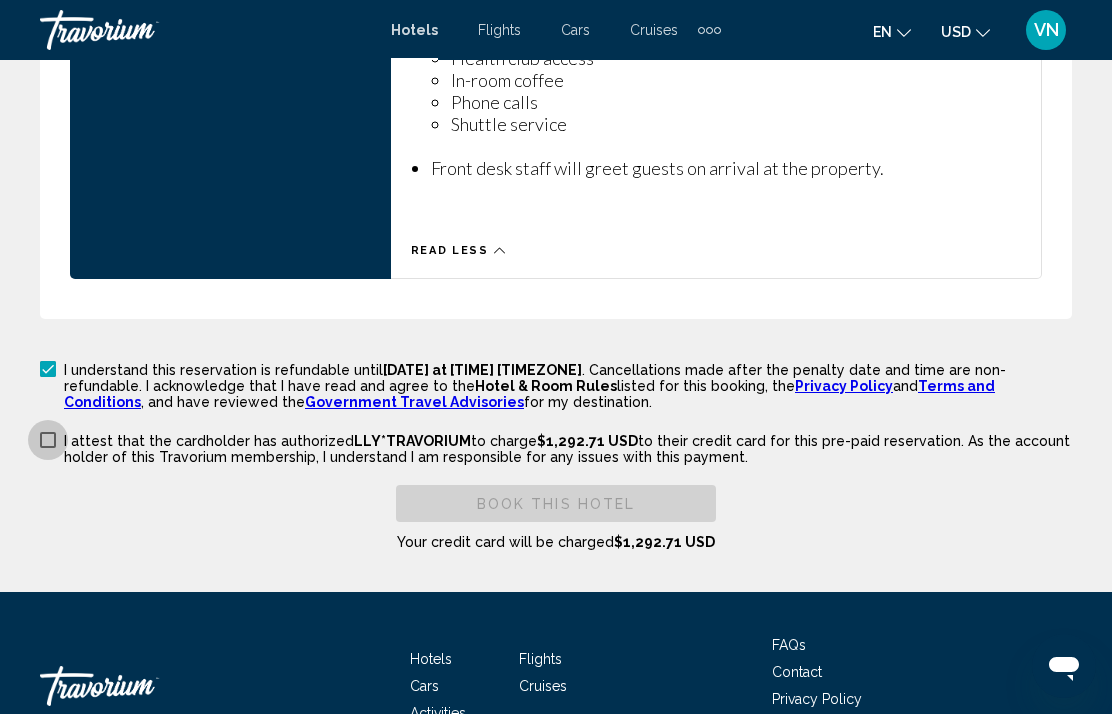 click at bounding box center (48, 440) 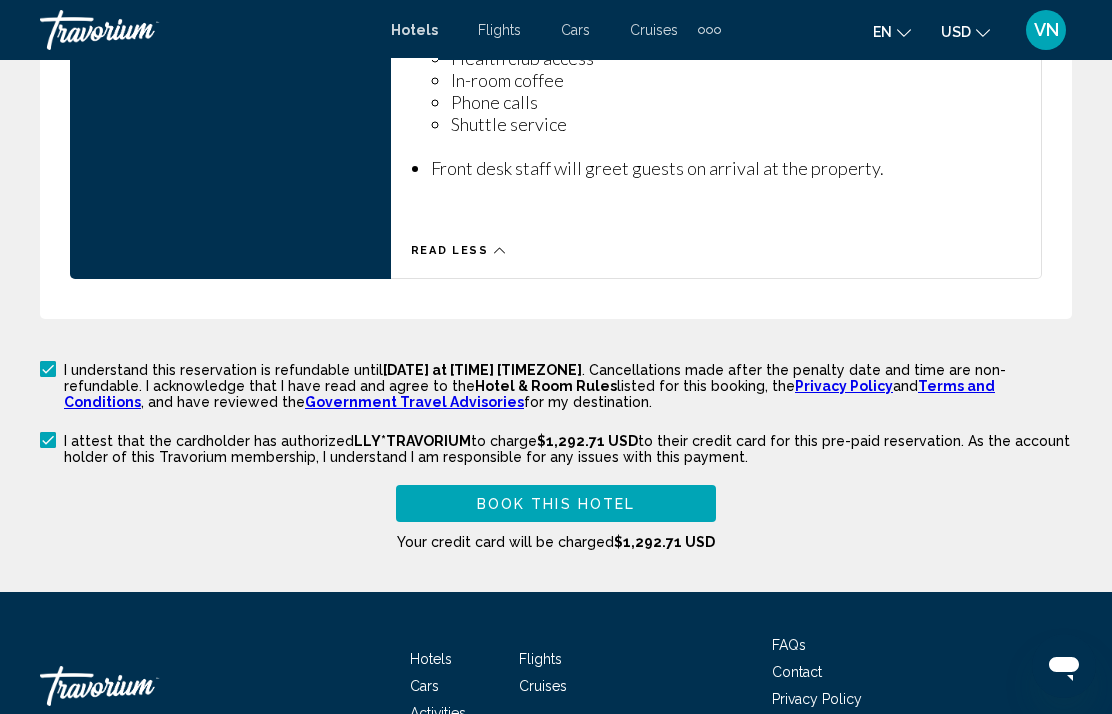click at bounding box center [48, 440] 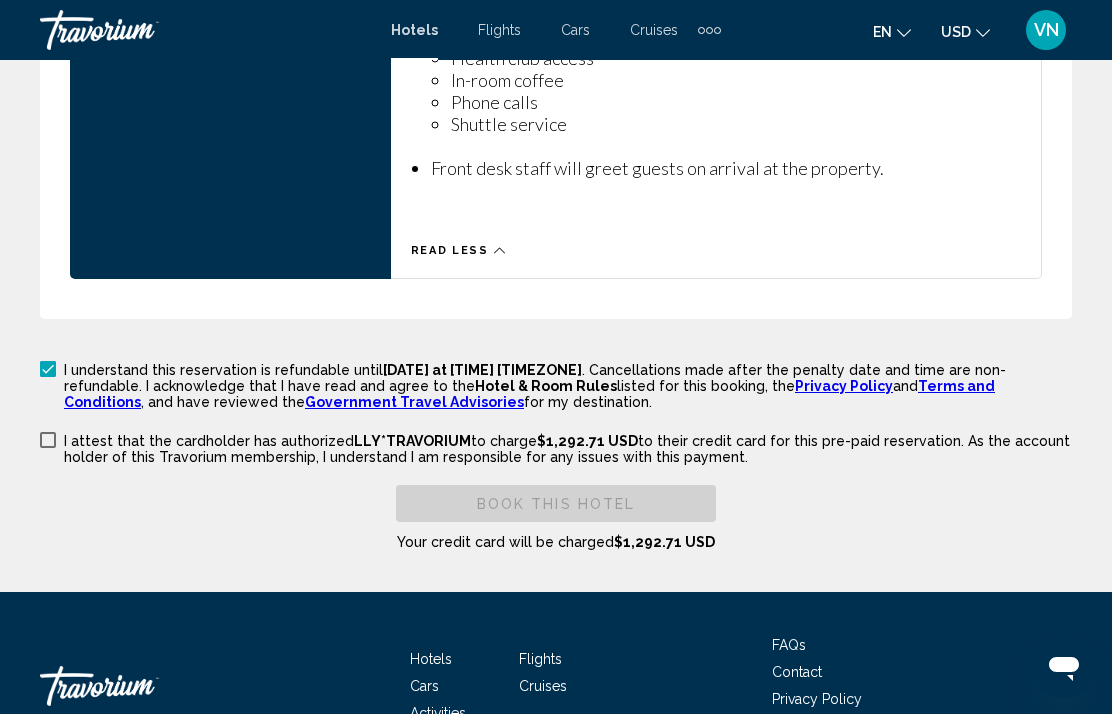 click on "Hotel Booking Price Summary Loews Coronado Bay Resort  Jul 18, 2025 - Jul 23, 2025 -  5  Night Nights 2  Adult Adults , 0  Child Children  ( ages   )   1 King Bed Room with Resort View and No Balcony  Retail Price  $1,801.05 USD   Your Price  $258.54 USD average per night  $1,292.71 USD  Taxes and Fees Included
$144.57 USD  Total due today  $1,292.71 USD   Points Earned  3,878  Points  Due at Property
$214.50 USD Reservation Total  $1,507.21 USD  Rates are quoted in USD. Taxes and/or property-imposed fees of $214.50 USD will be collected by the property in USD ($214.50 USD in original currency). Taxes and/or fees due at the property are based on current exchange rates, which may vary at the time of travel. Additional fees not listed here may be collected by the property at time of check-in. Please refer to the Important Information or Hotel & Room Rules for additional information. Redeem  Points 0 1,133 0" at bounding box center (556, -2086) 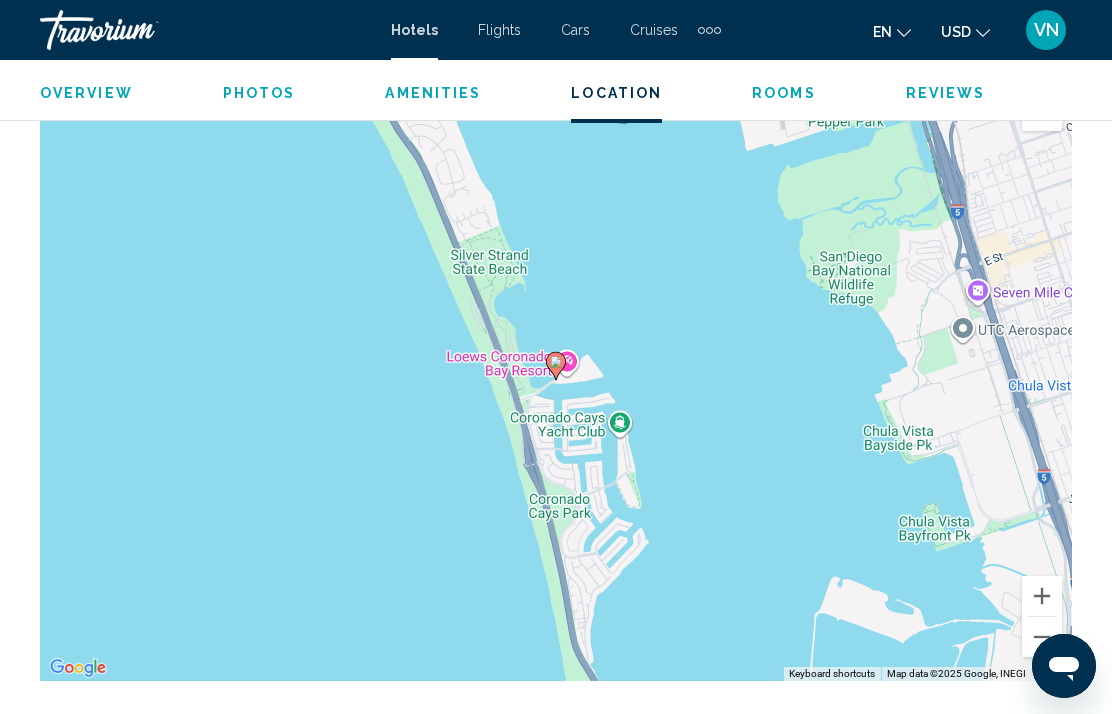 scroll, scrollTop: 2211, scrollLeft: 0, axis: vertical 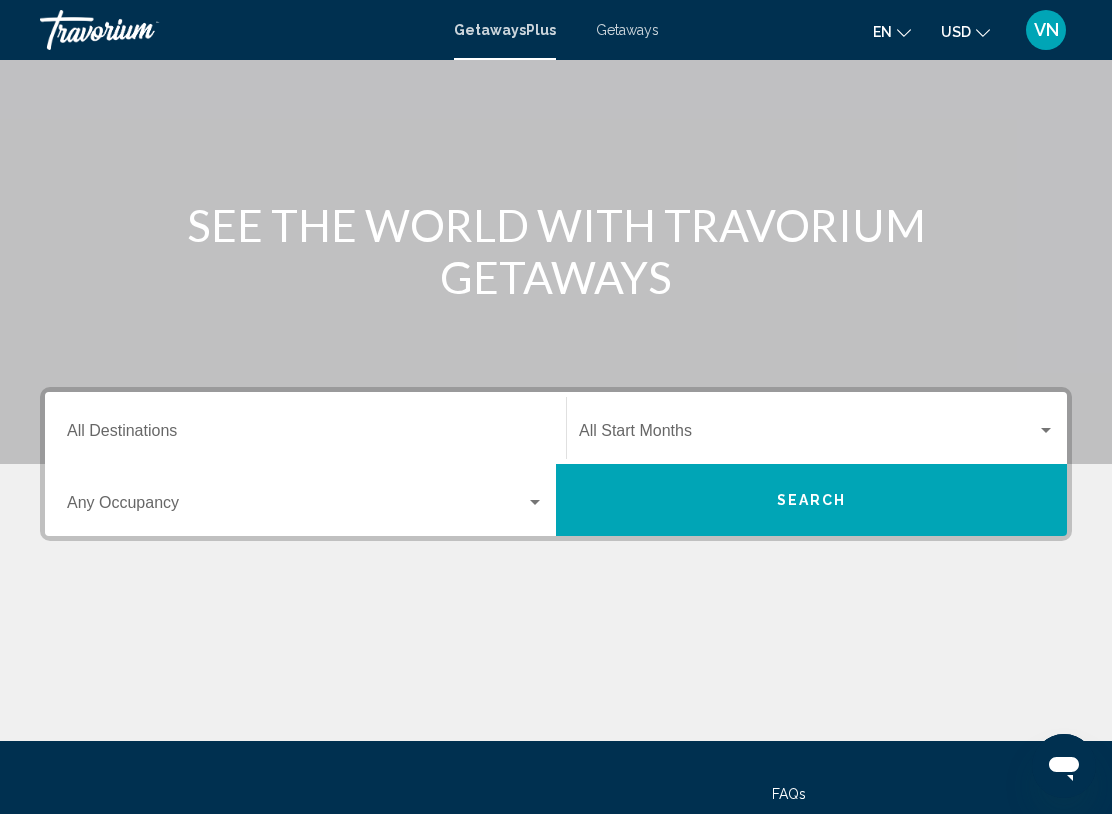click on "Destination All Destinations" at bounding box center (305, 435) 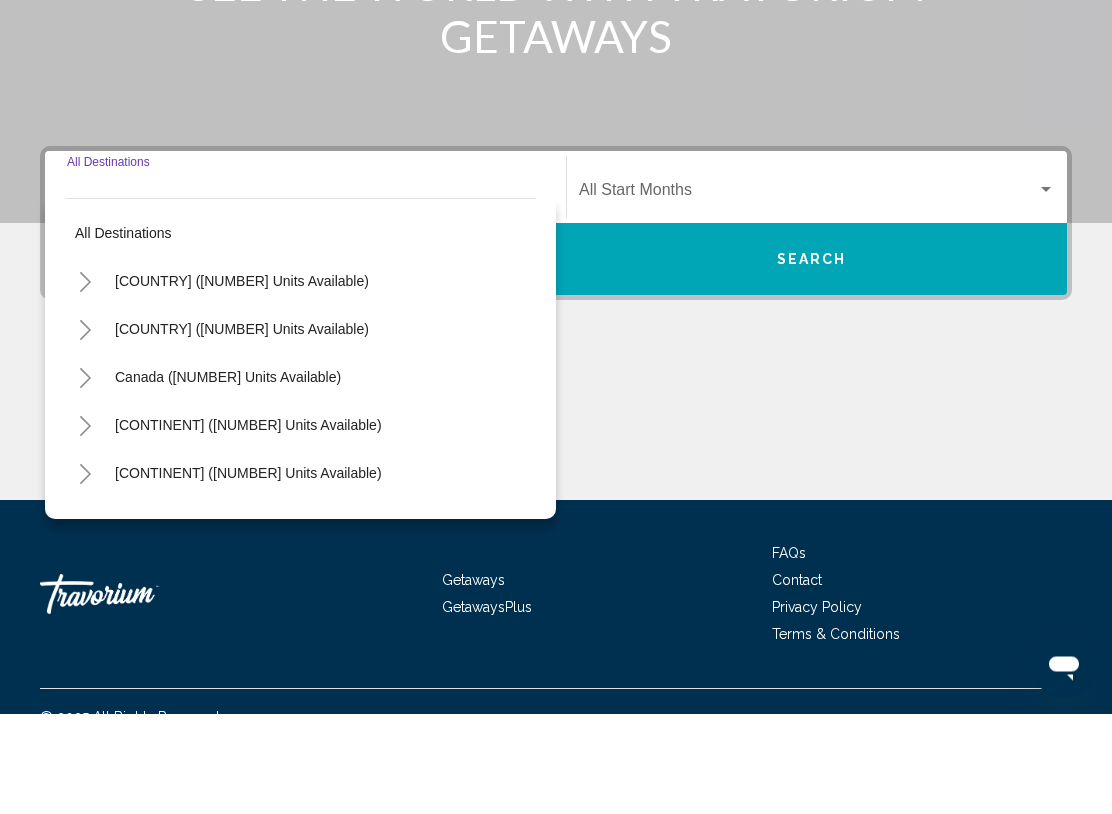 scroll, scrollTop: 308, scrollLeft: 0, axis: vertical 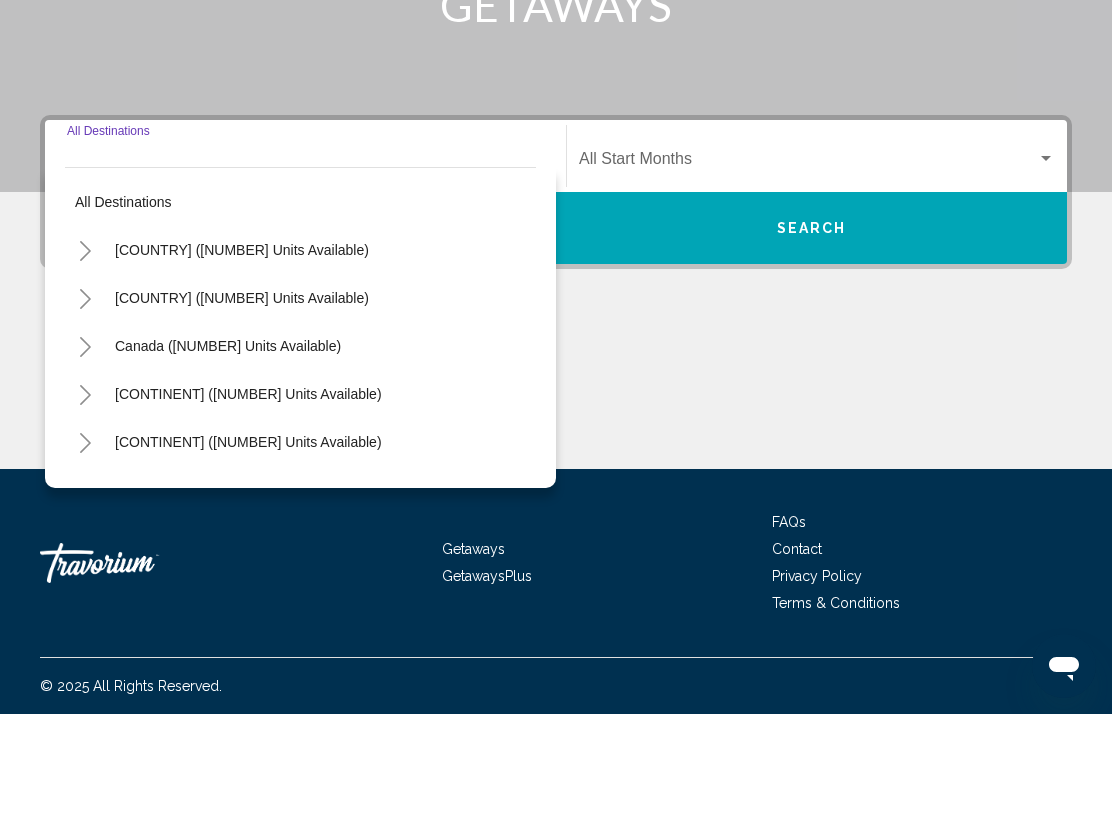 click on "[COUNTRY] ([NUMBER] units available)" at bounding box center (242, 350) 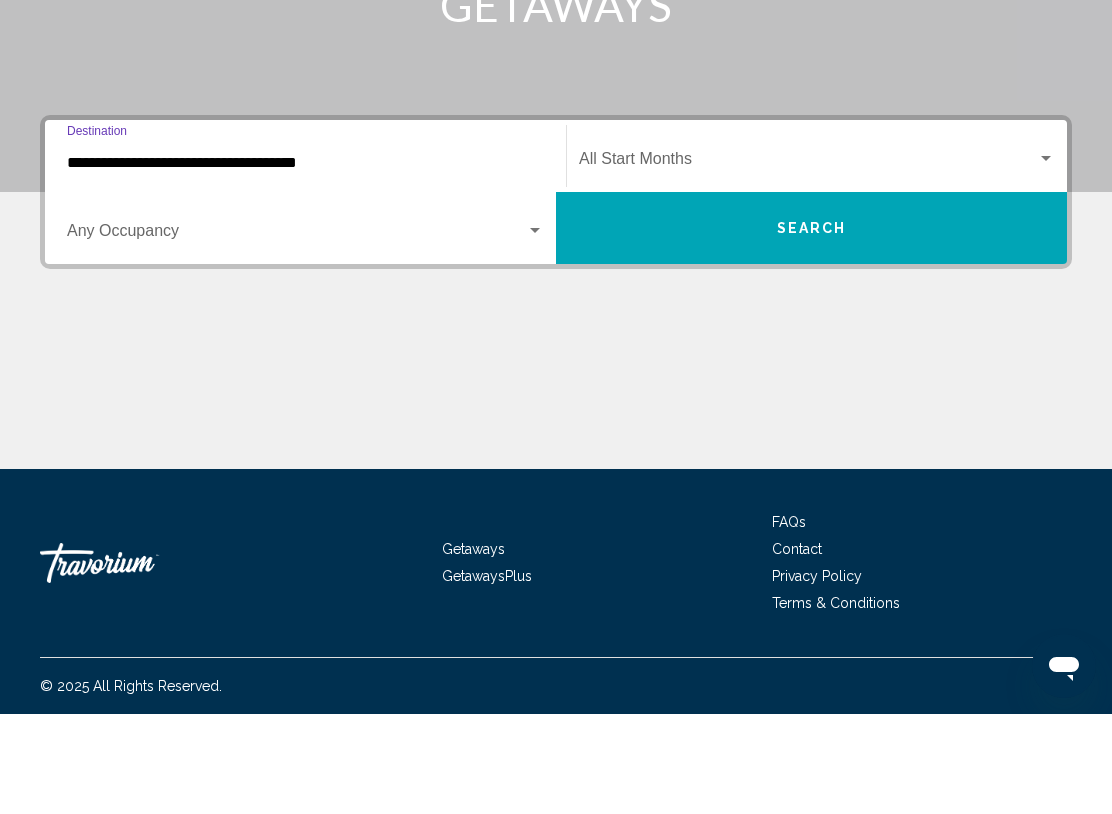 click on "**********" at bounding box center [305, 263] 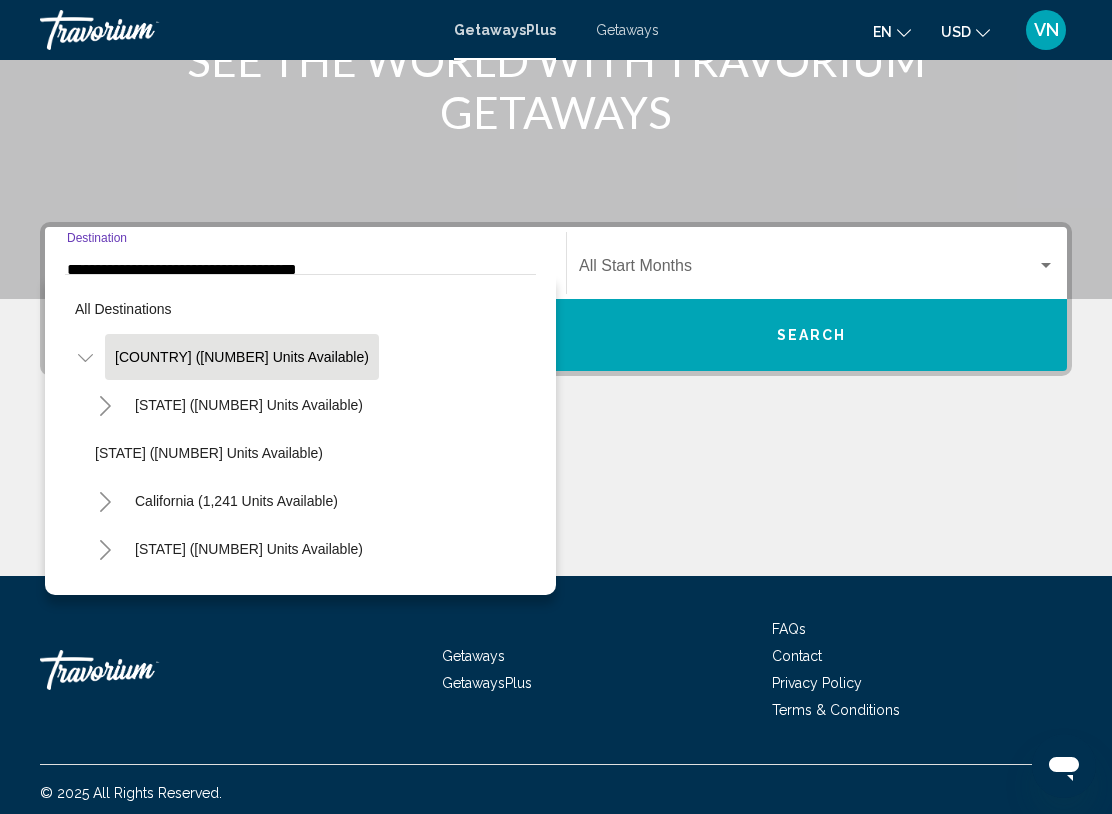 click on "California (1,241 units available)" at bounding box center (249, 405) 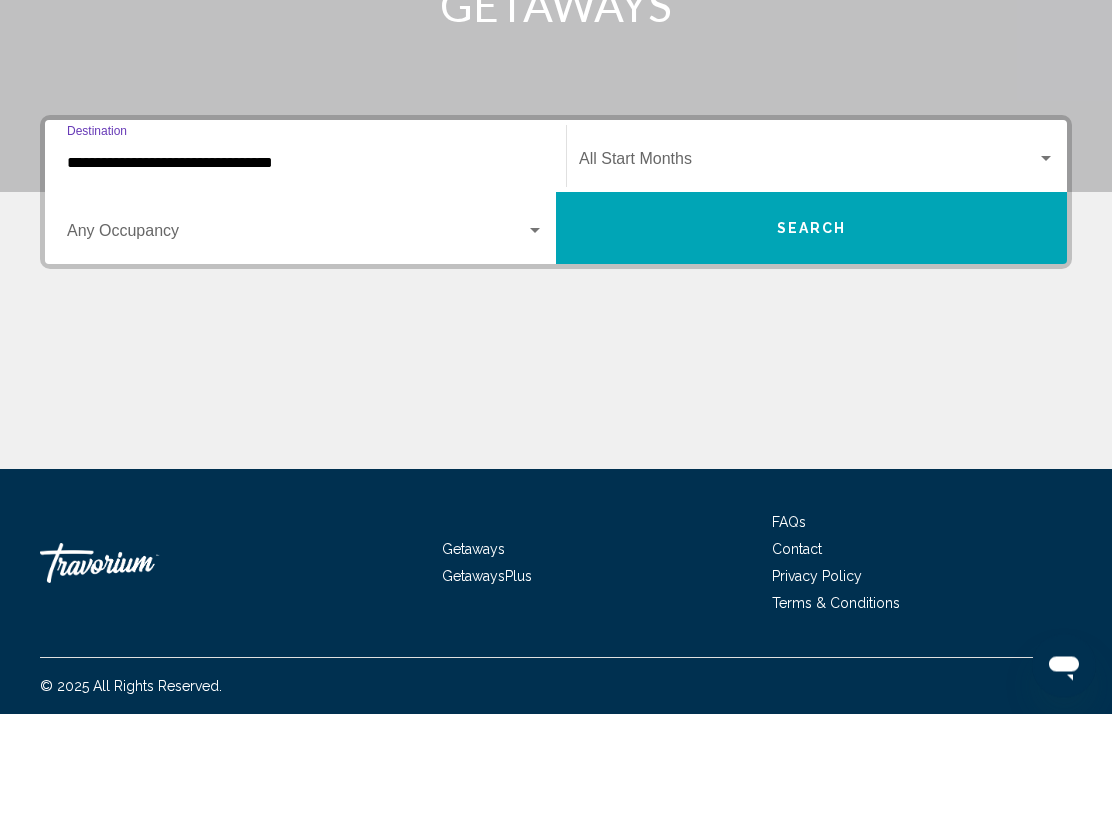 scroll, scrollTop: 308, scrollLeft: 0, axis: vertical 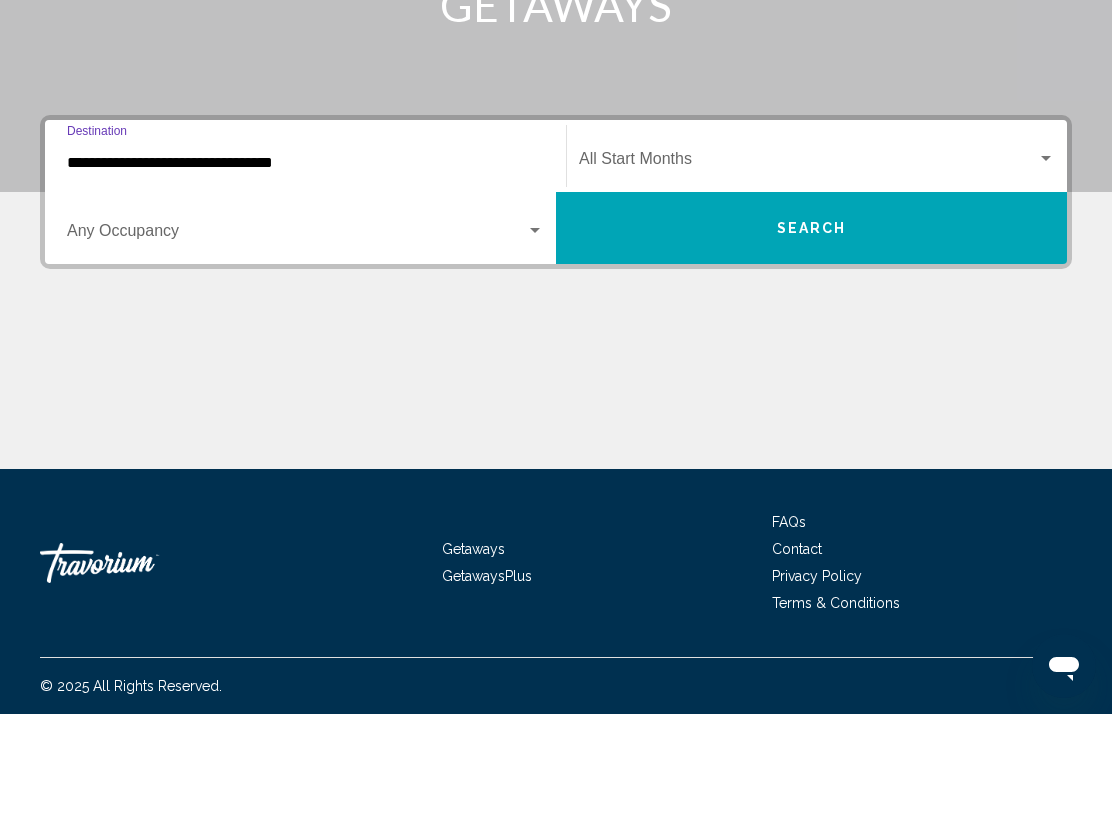 click at bounding box center (808, 263) 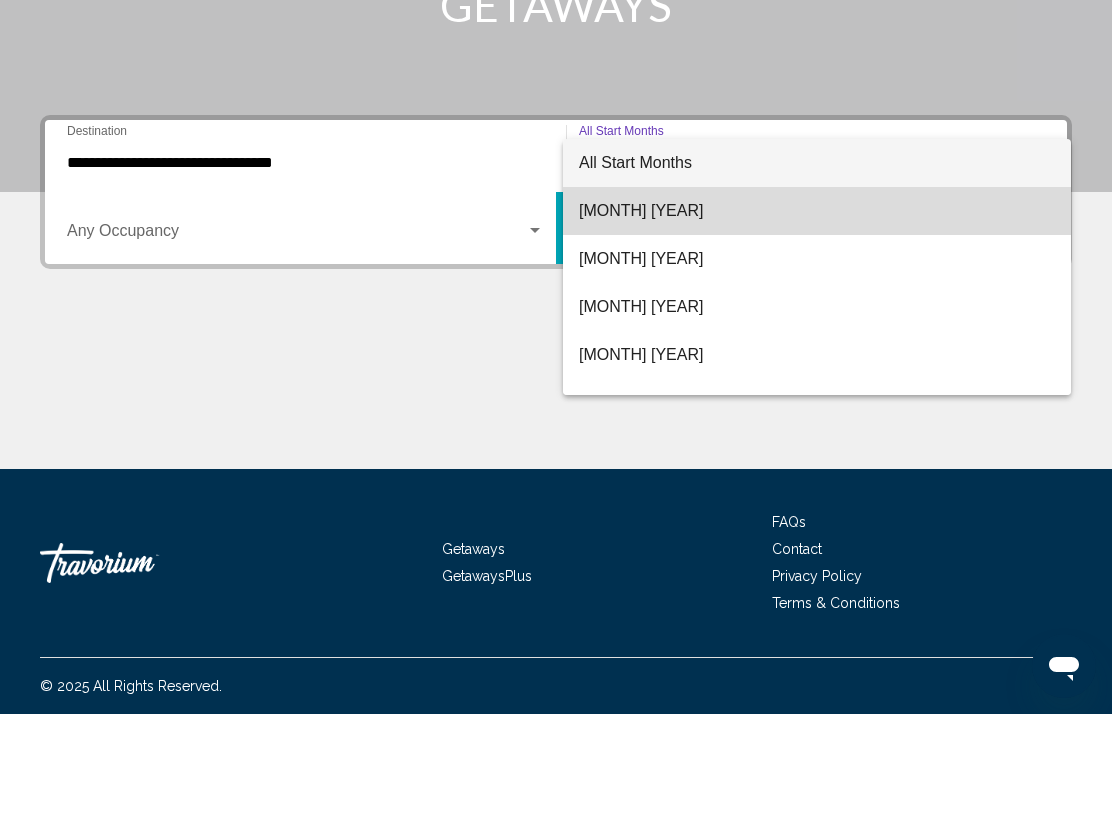 click on "[MONTH] [YEAR]" at bounding box center (817, 311) 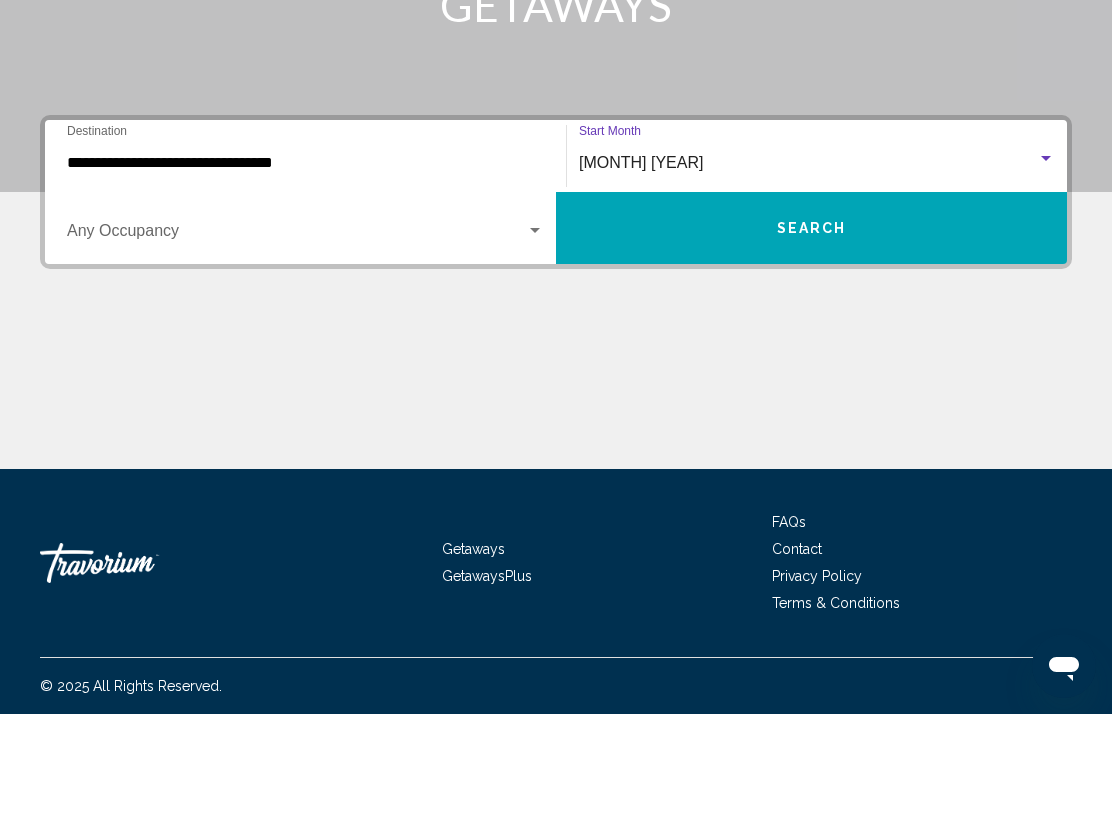 click on "Search" at bounding box center (811, 328) 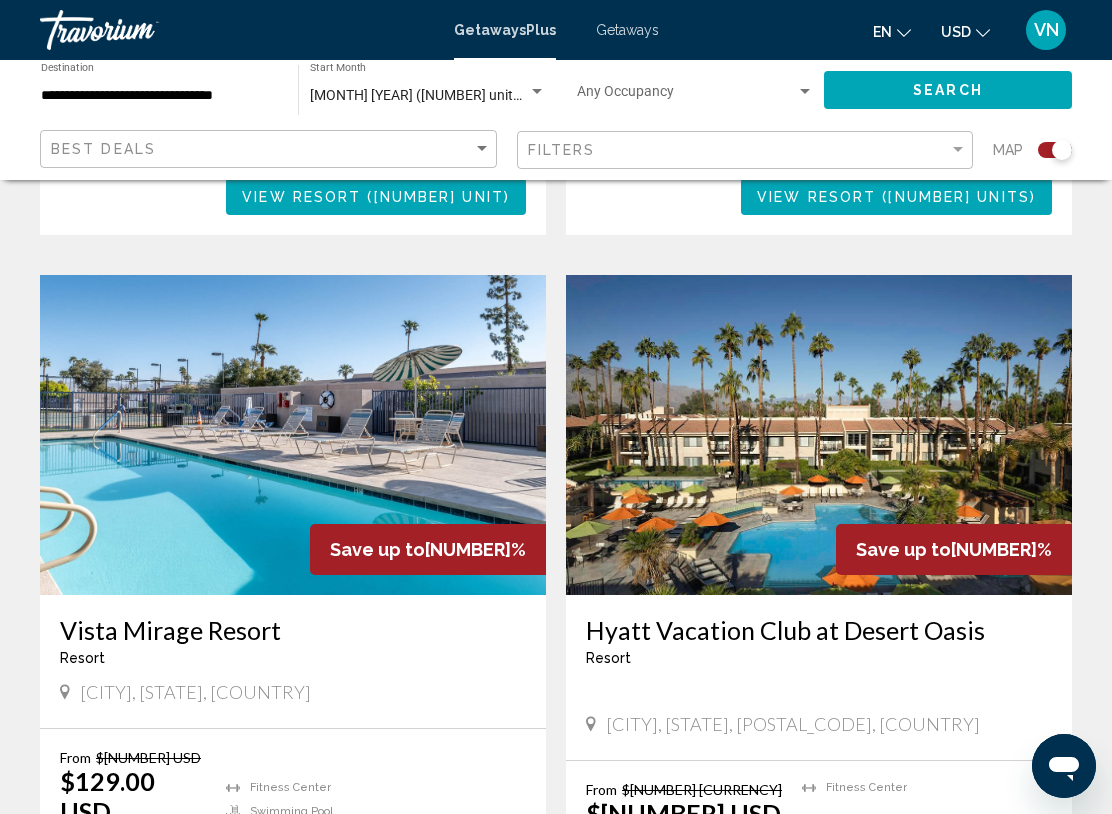 scroll, scrollTop: 3331, scrollLeft: 0, axis: vertical 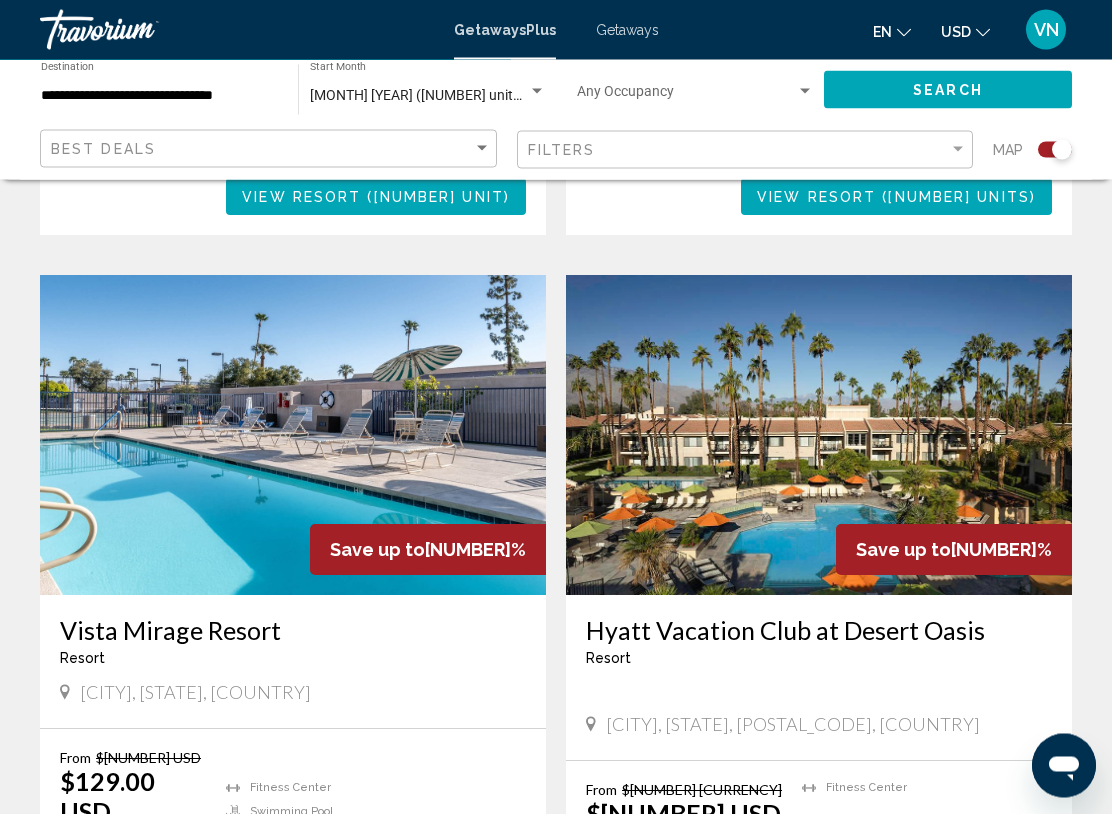 click on "[MONTH] [YEAR] ([NUMBER] units available)" at bounding box center (446, 95) 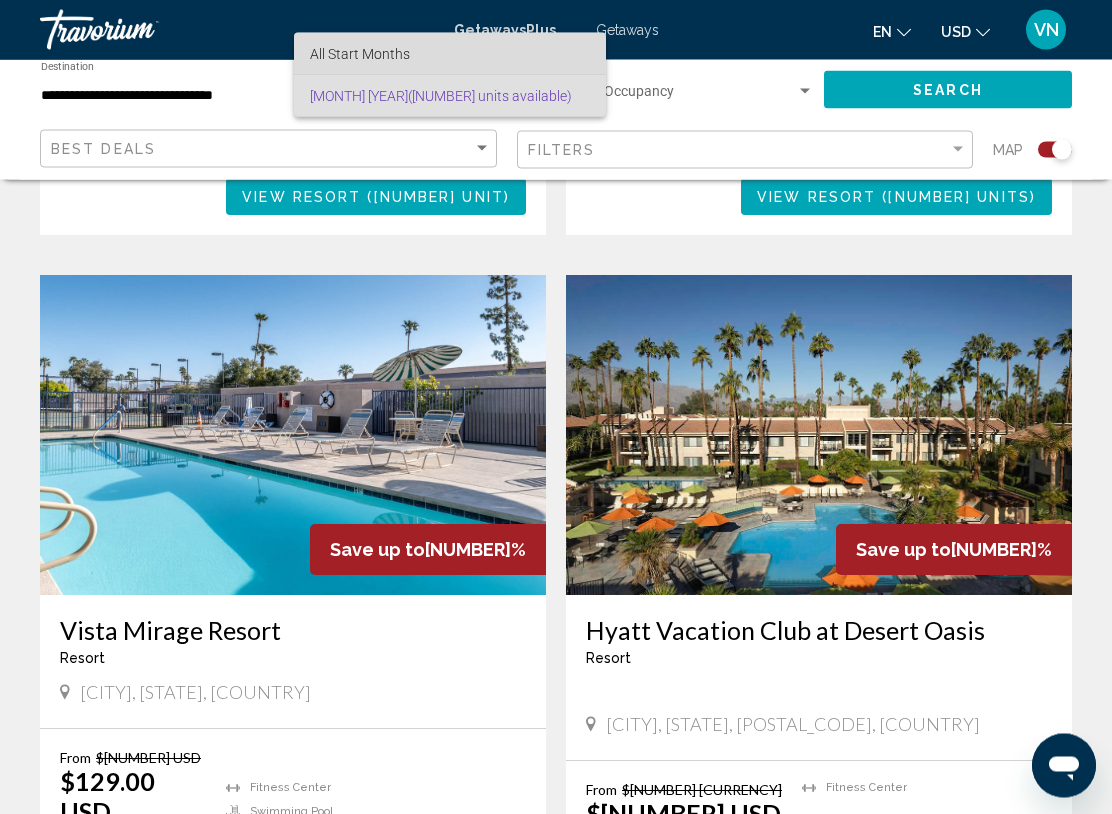 click on "All Start Months" at bounding box center [450, 54] 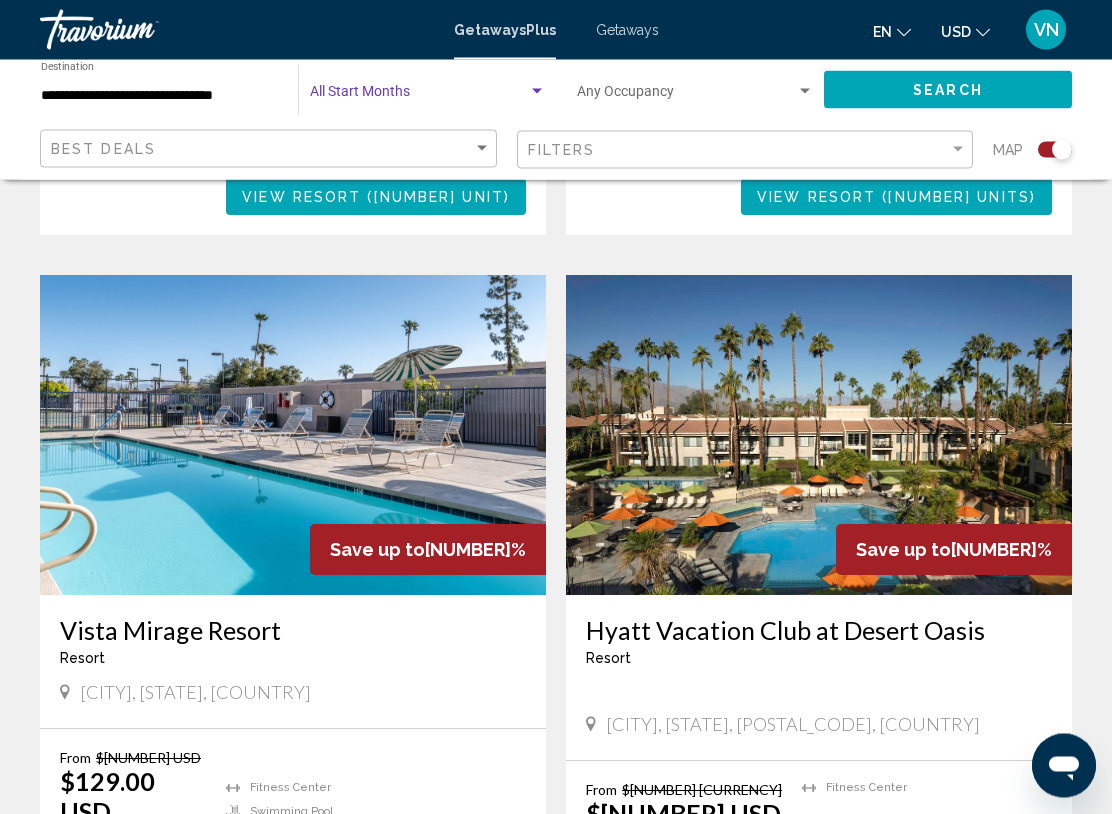 click on "Search" at bounding box center [948, 89] 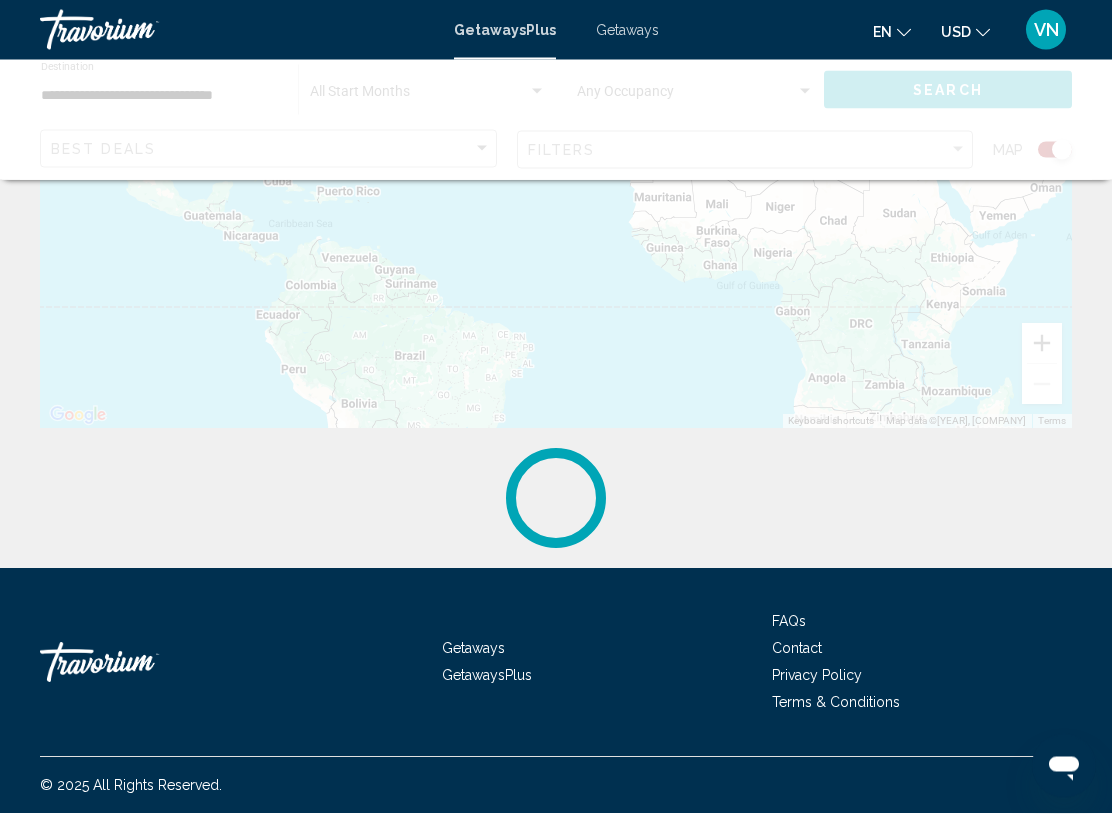 scroll, scrollTop: 0, scrollLeft: 0, axis: both 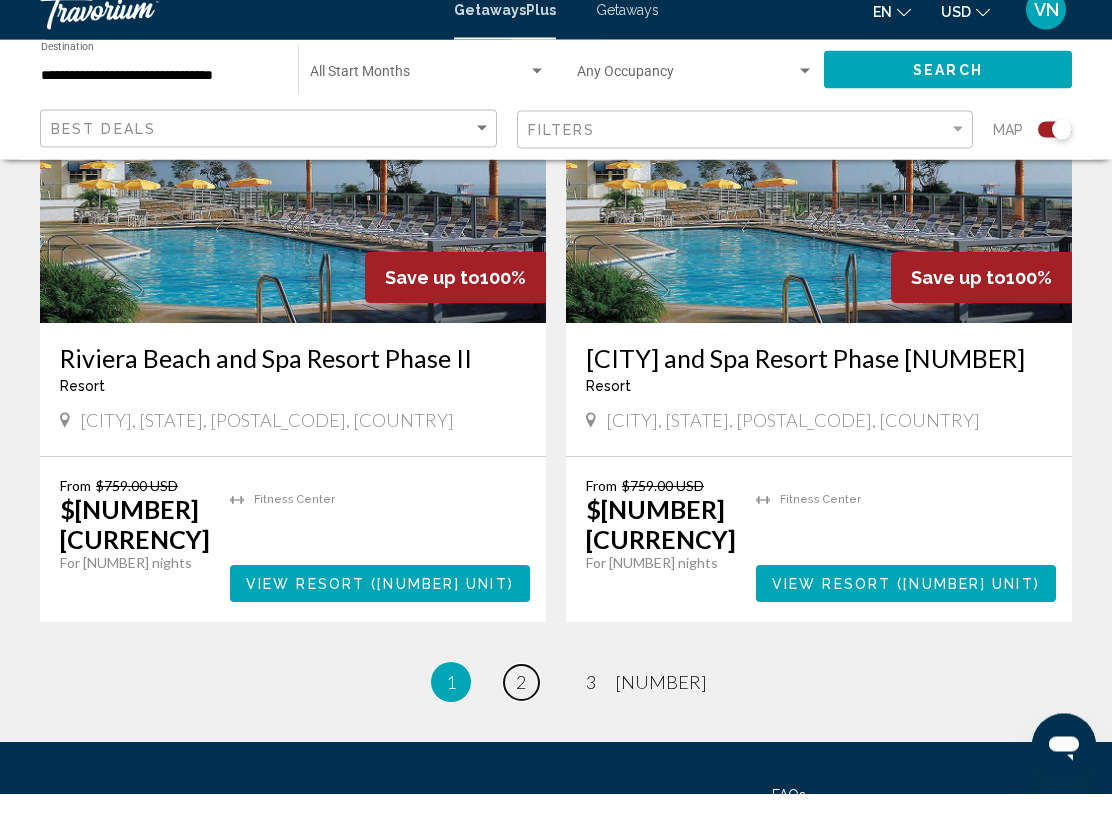 click on "2" at bounding box center [521, 703] 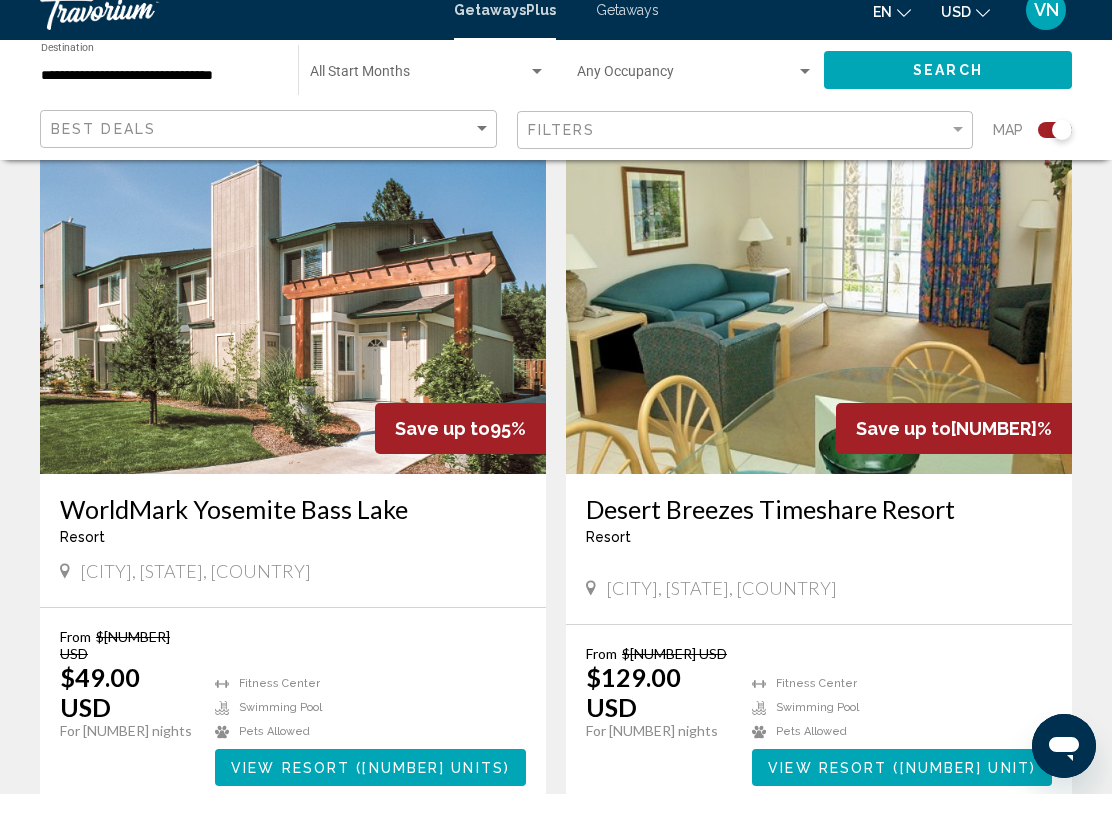 scroll, scrollTop: 4074, scrollLeft: 0, axis: vertical 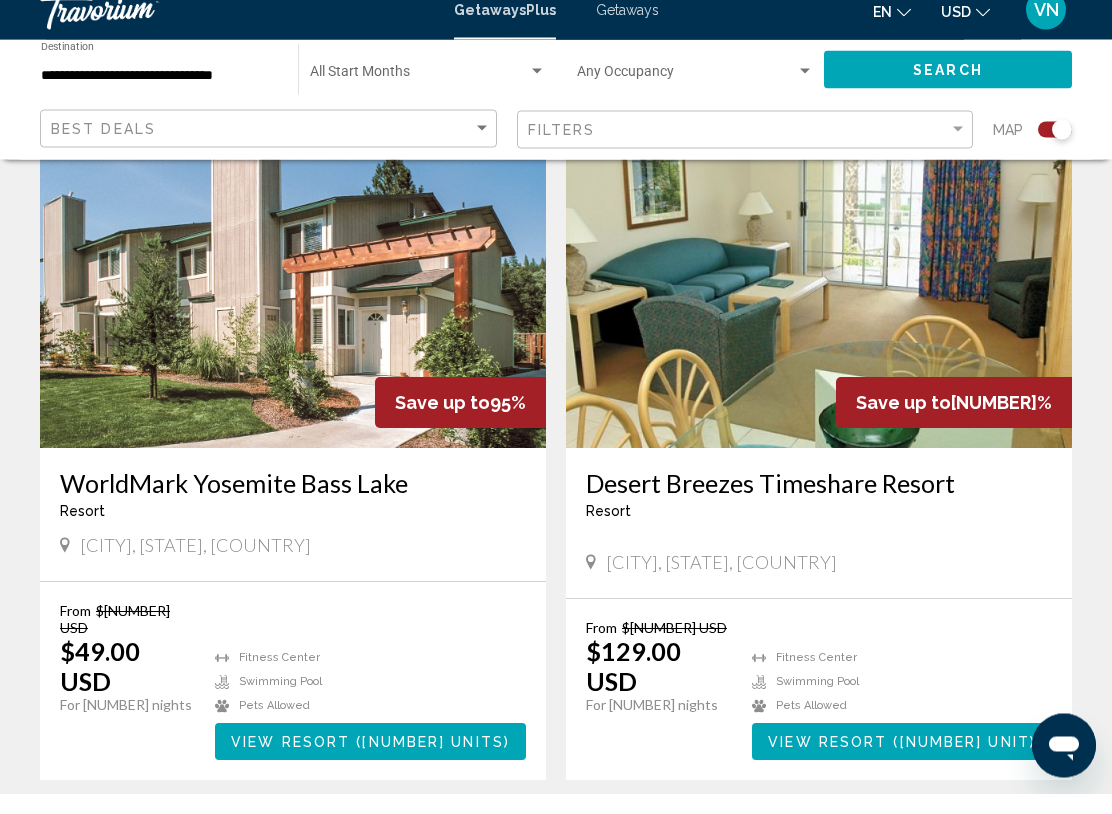 click on "3" at bounding box center (451, 861) 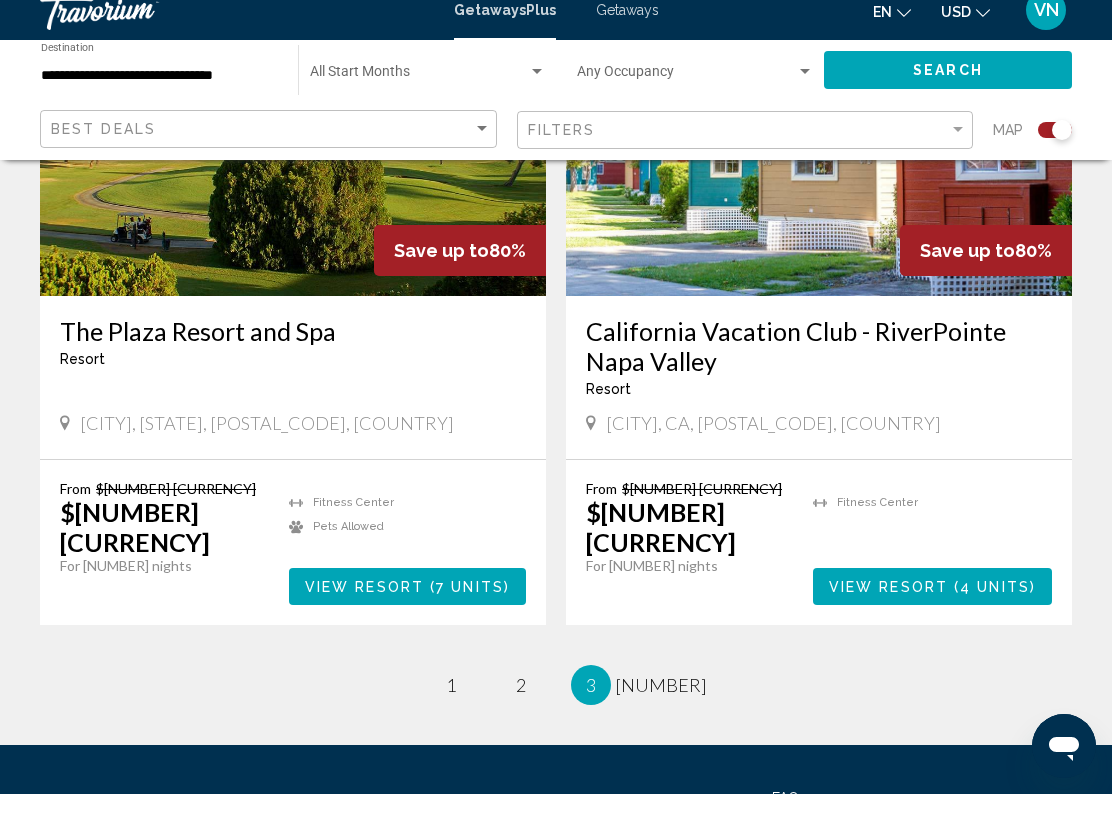 scroll, scrollTop: 4330, scrollLeft: 0, axis: vertical 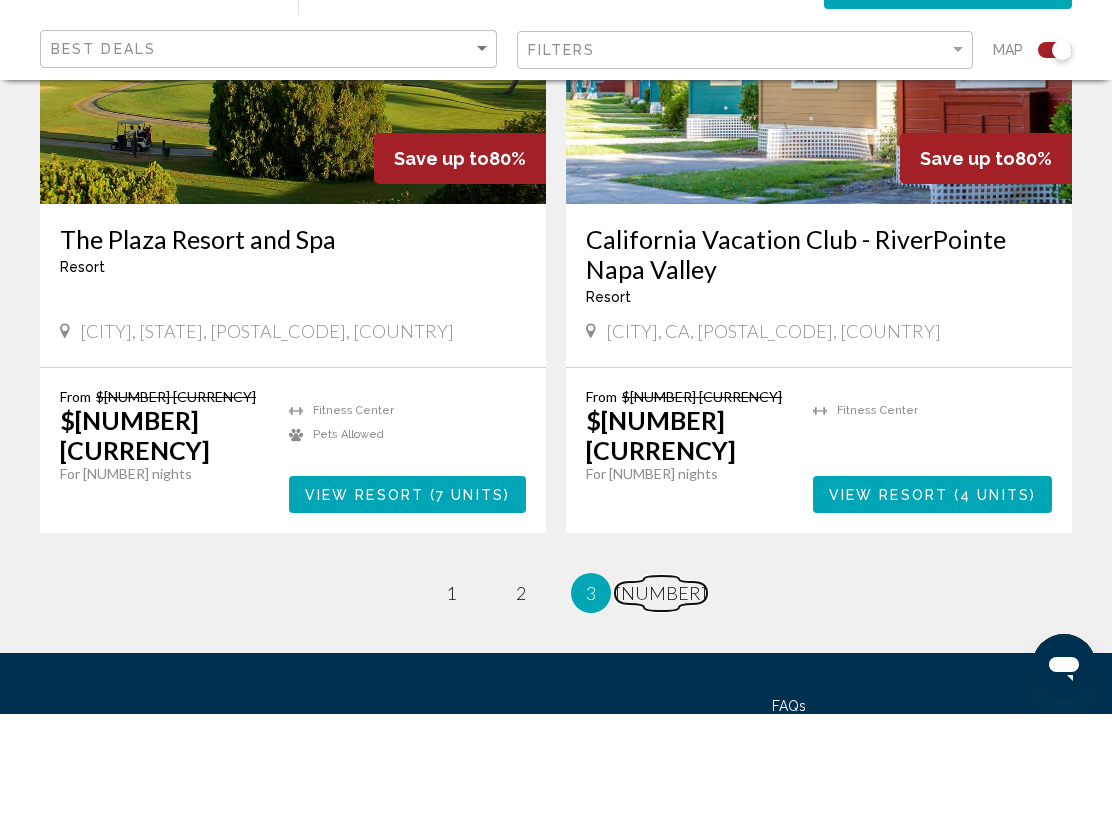 click on "page 4" at bounding box center [451, 693] 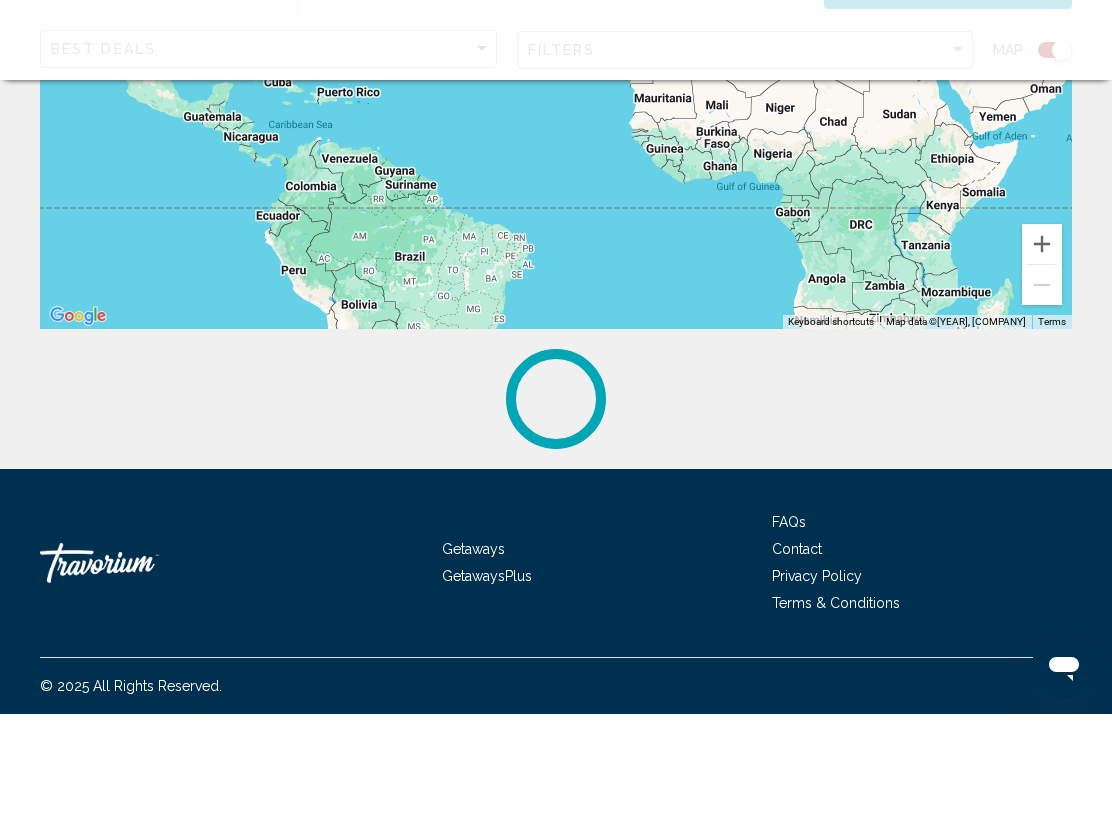 scroll, scrollTop: 0, scrollLeft: 0, axis: both 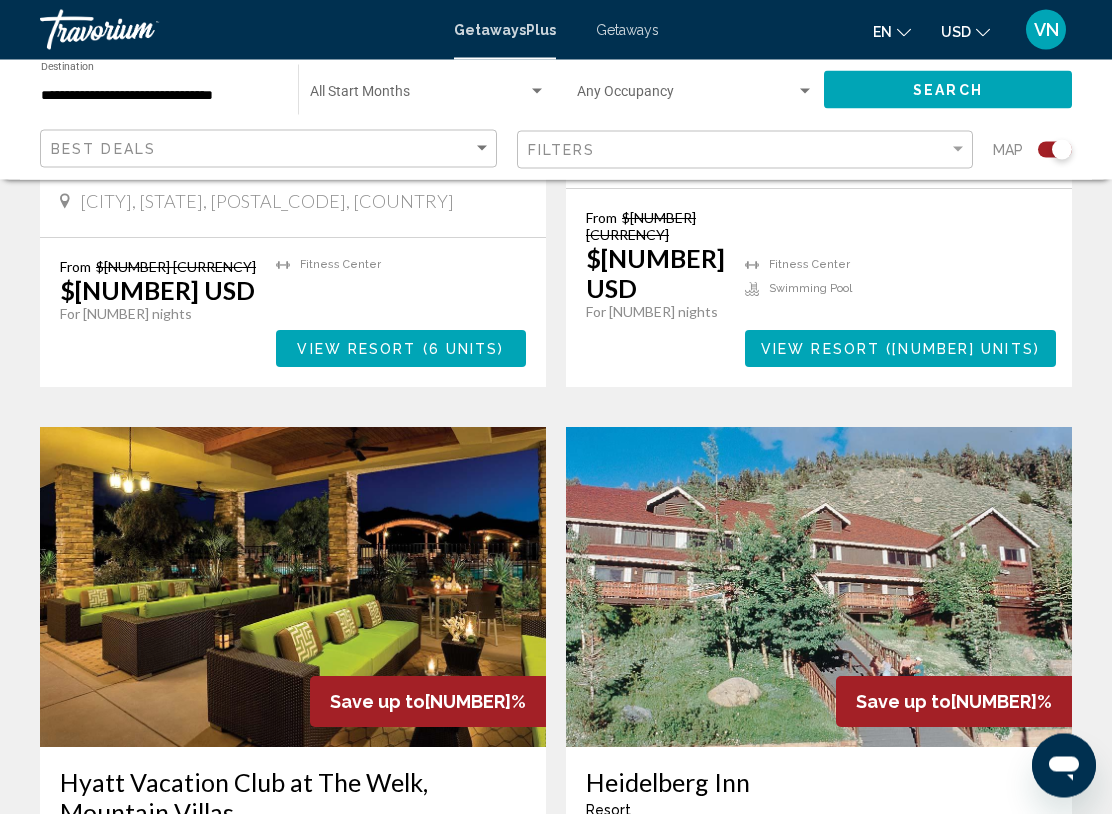 click on "Getaways" at bounding box center (627, 30) 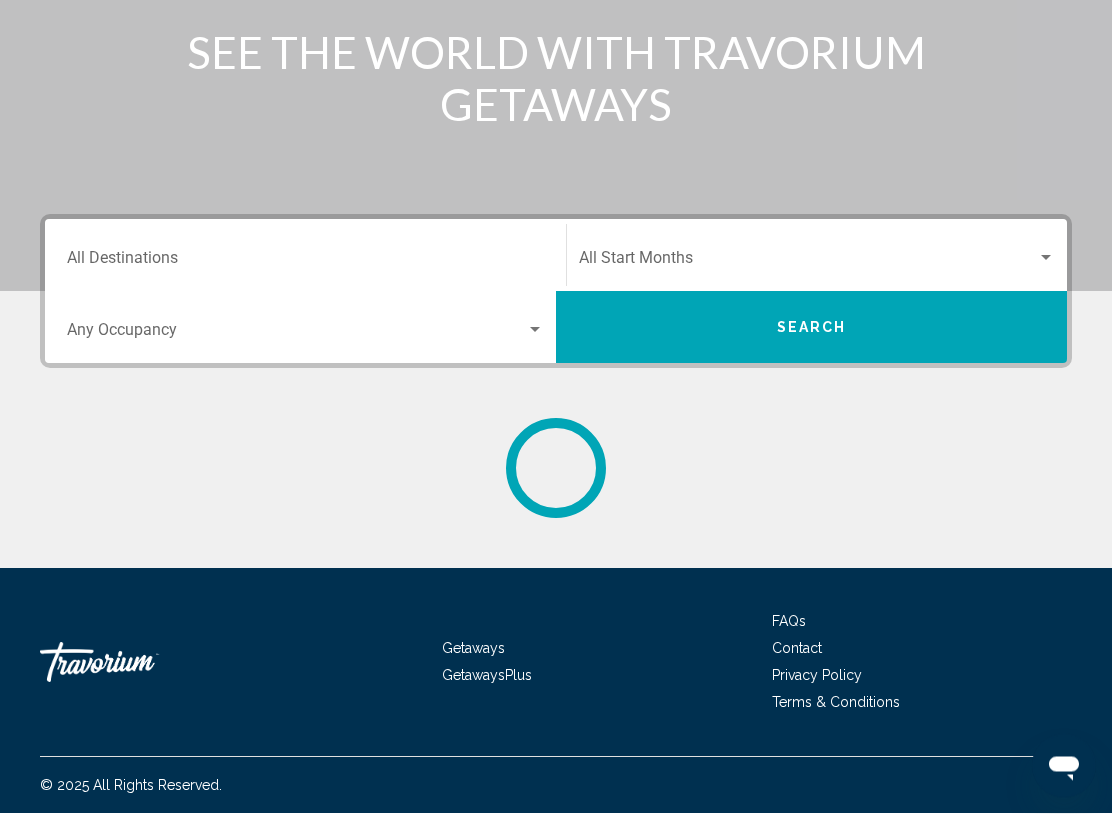 scroll, scrollTop: 0, scrollLeft: 0, axis: both 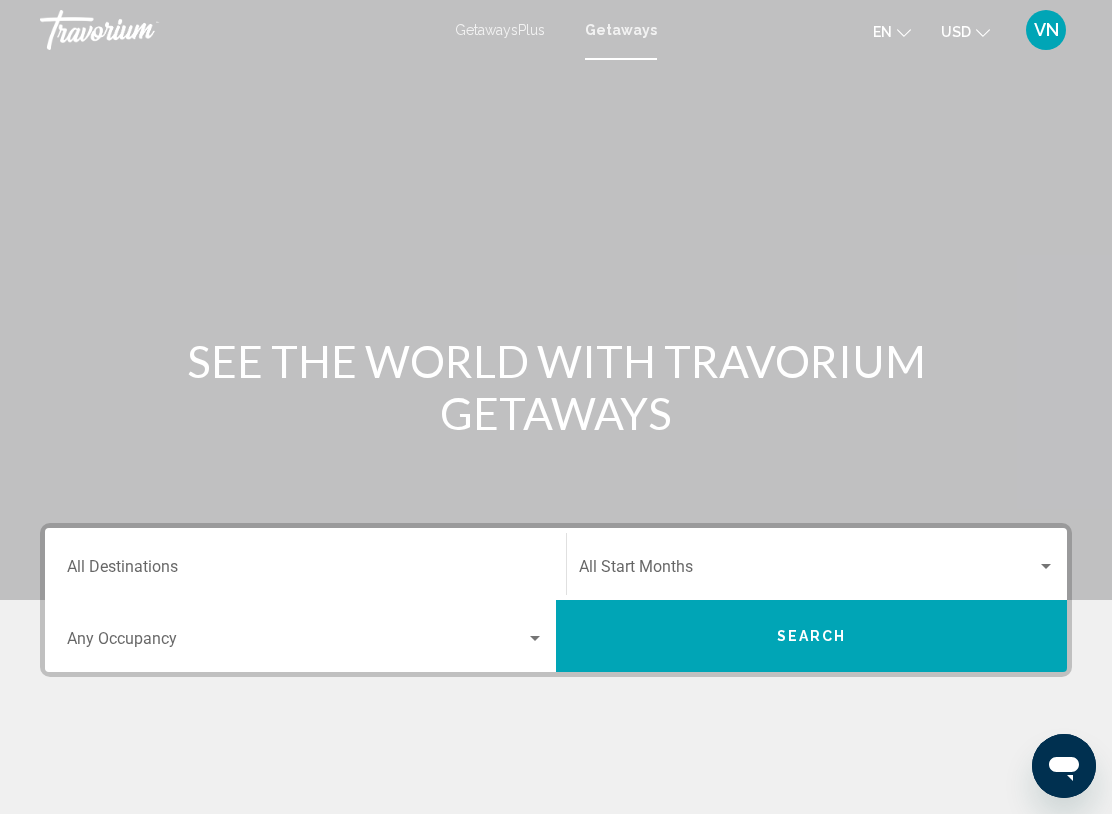 click on "Destination All Destinations" at bounding box center (305, 571) 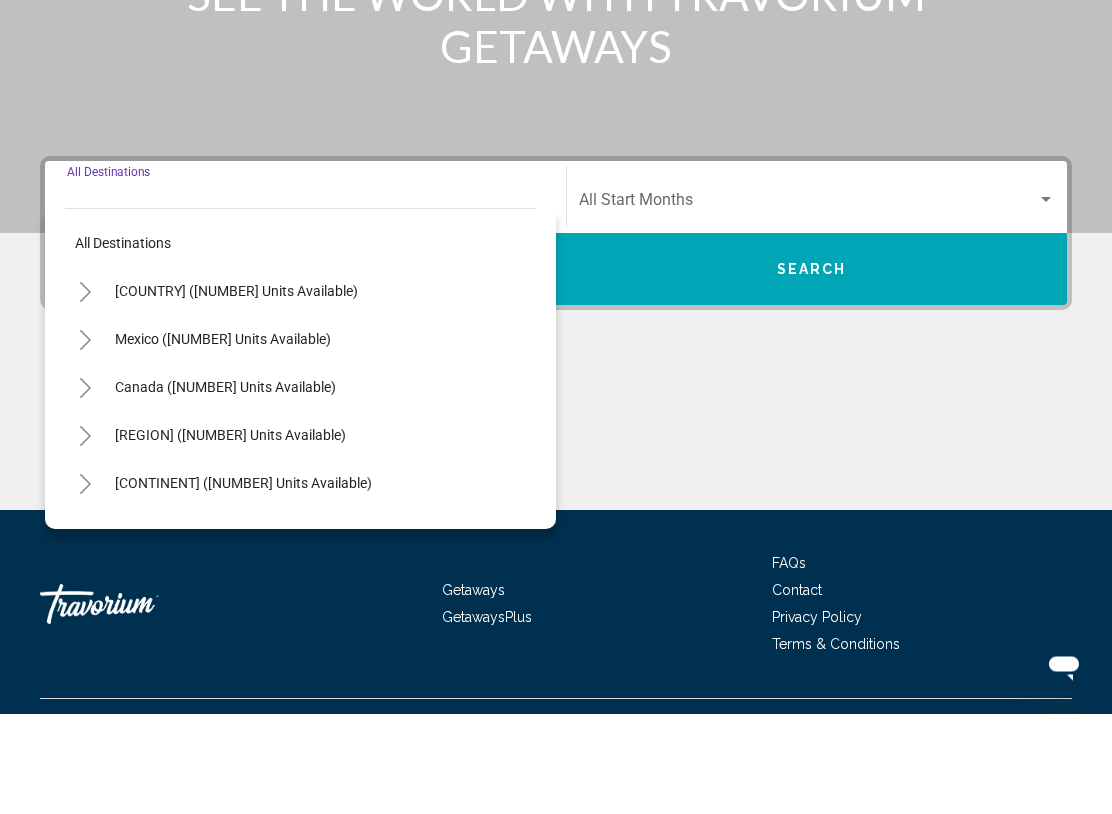 scroll, scrollTop: 308, scrollLeft: 0, axis: vertical 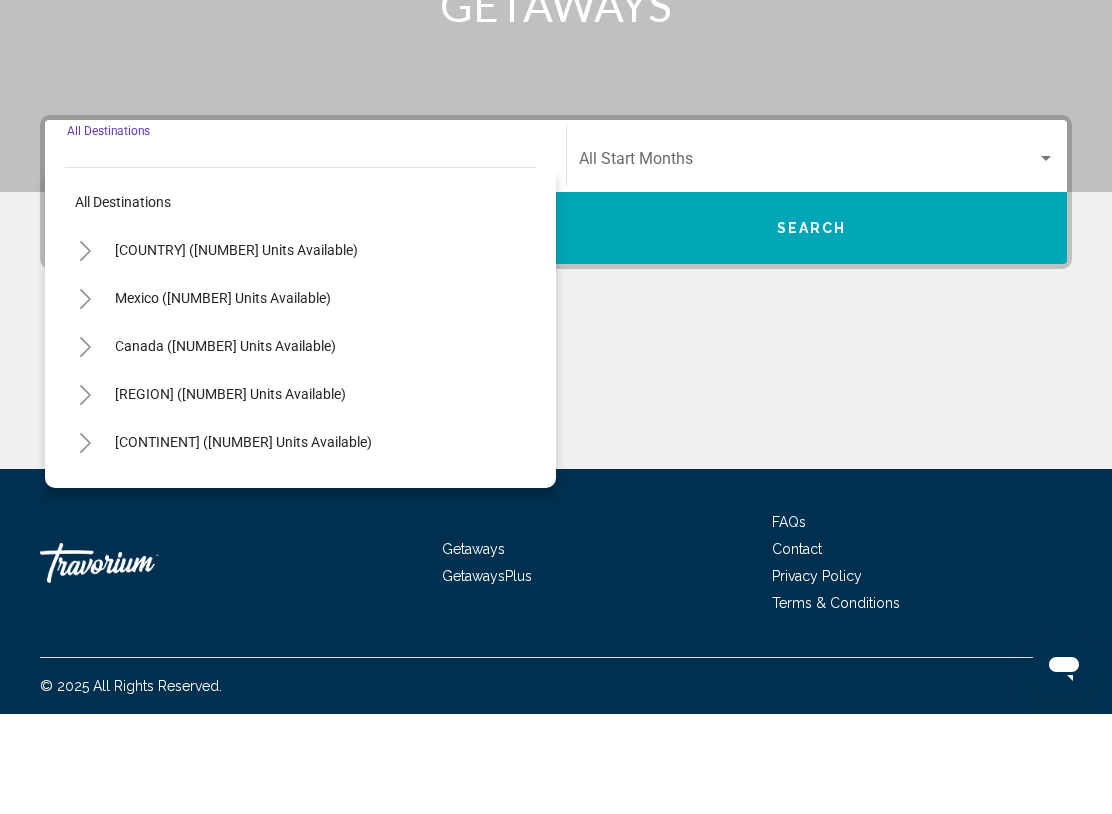 click on "[COUNTRY] ([NUMBER] units available)" at bounding box center [236, 350] 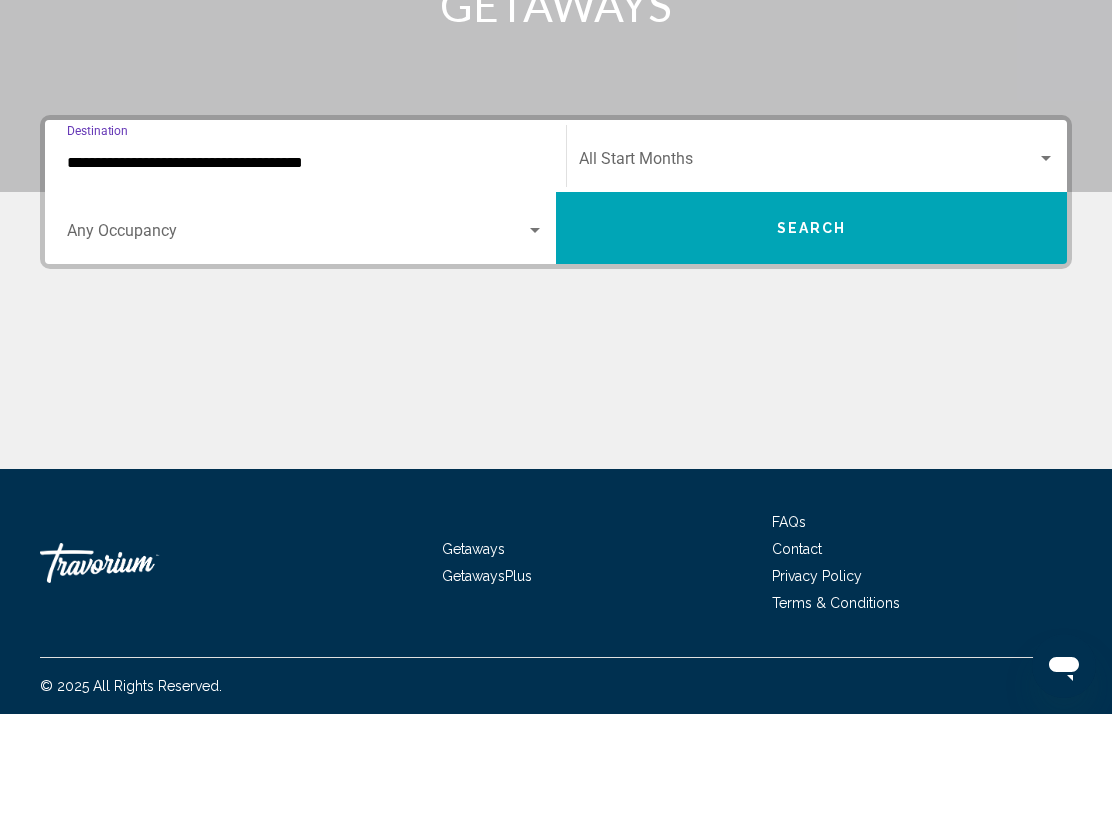 click on "**********" at bounding box center (305, 263) 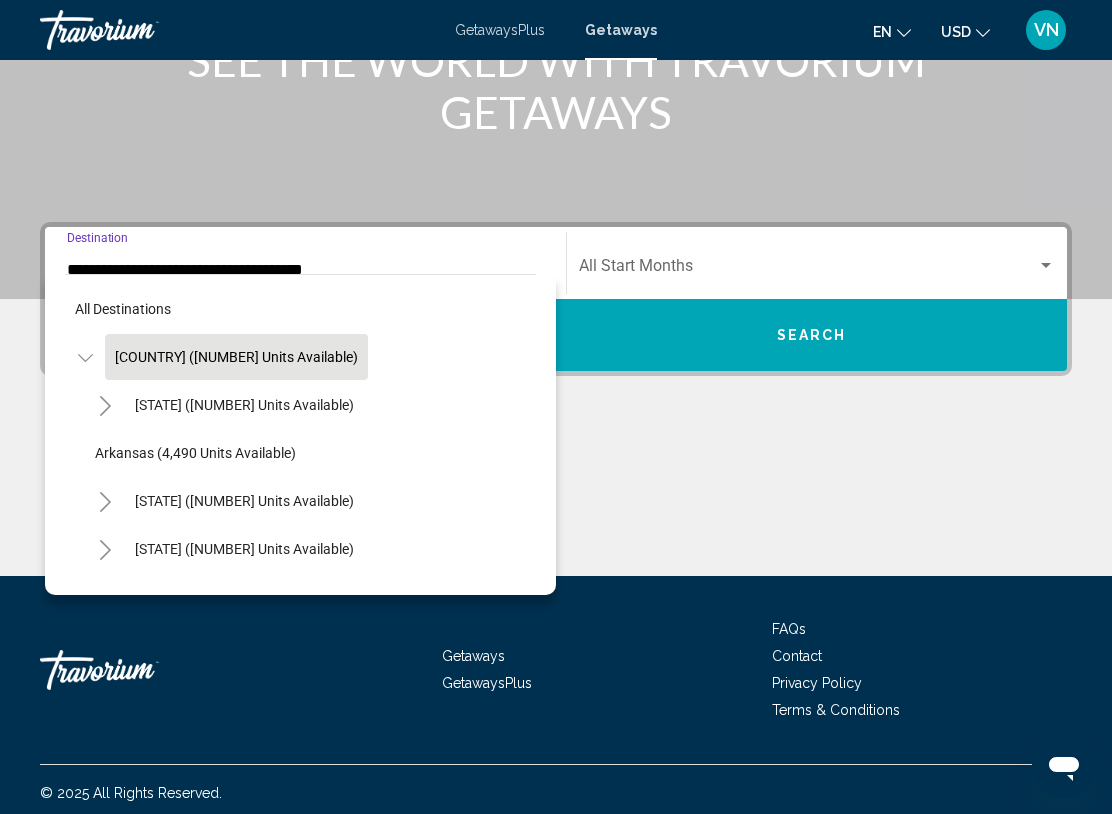 click on "[STATE] ([NUMBER] units available)" at bounding box center [244, 405] 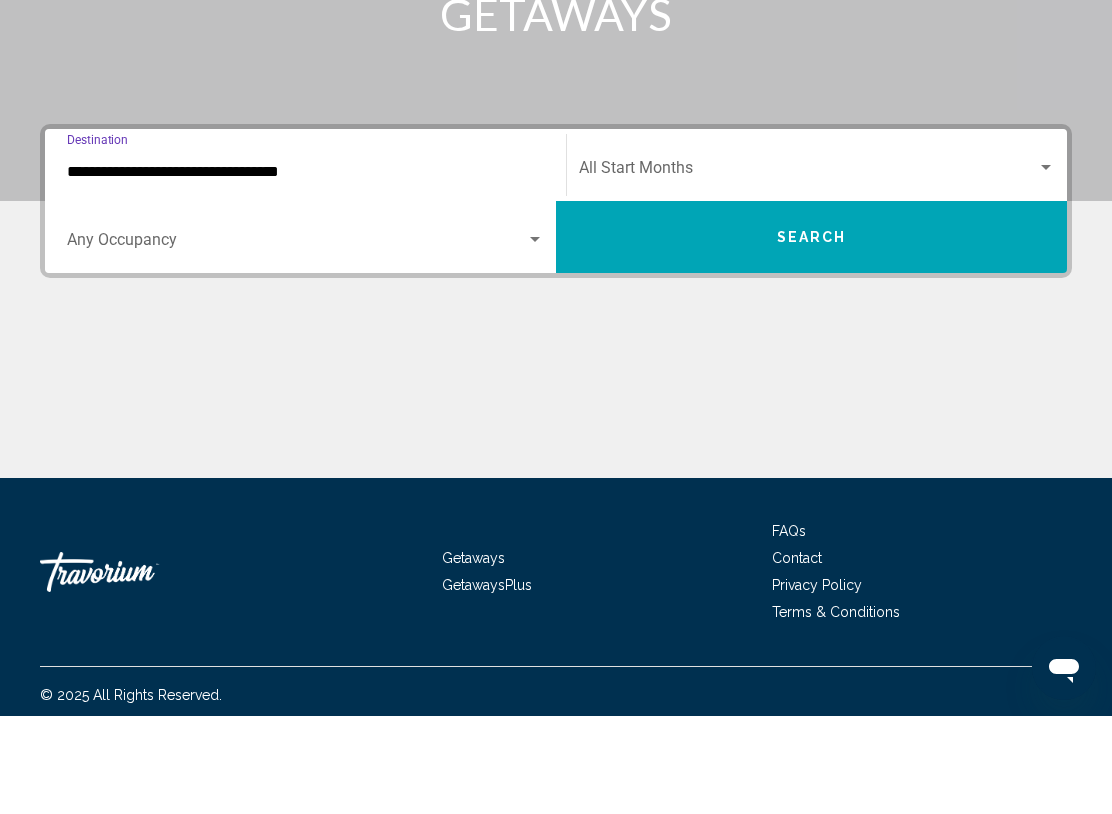 scroll, scrollTop: 307, scrollLeft: 0, axis: vertical 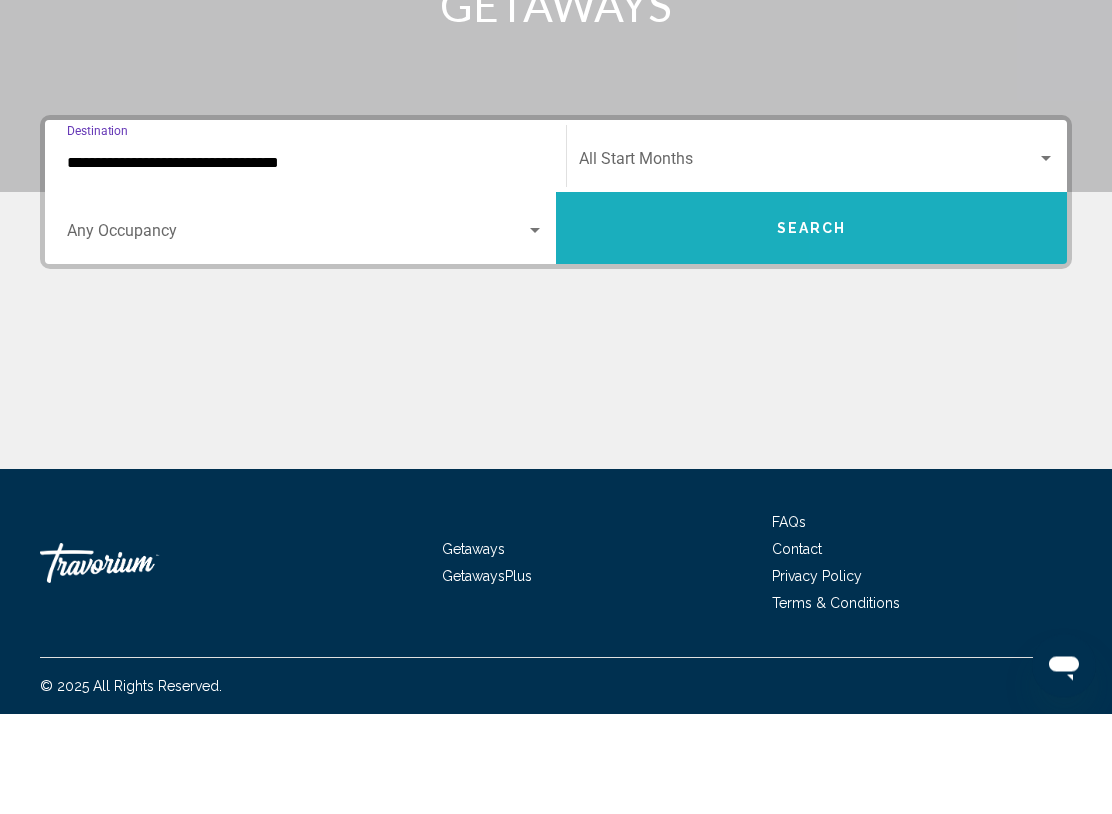 click on "Search" at bounding box center [811, 329] 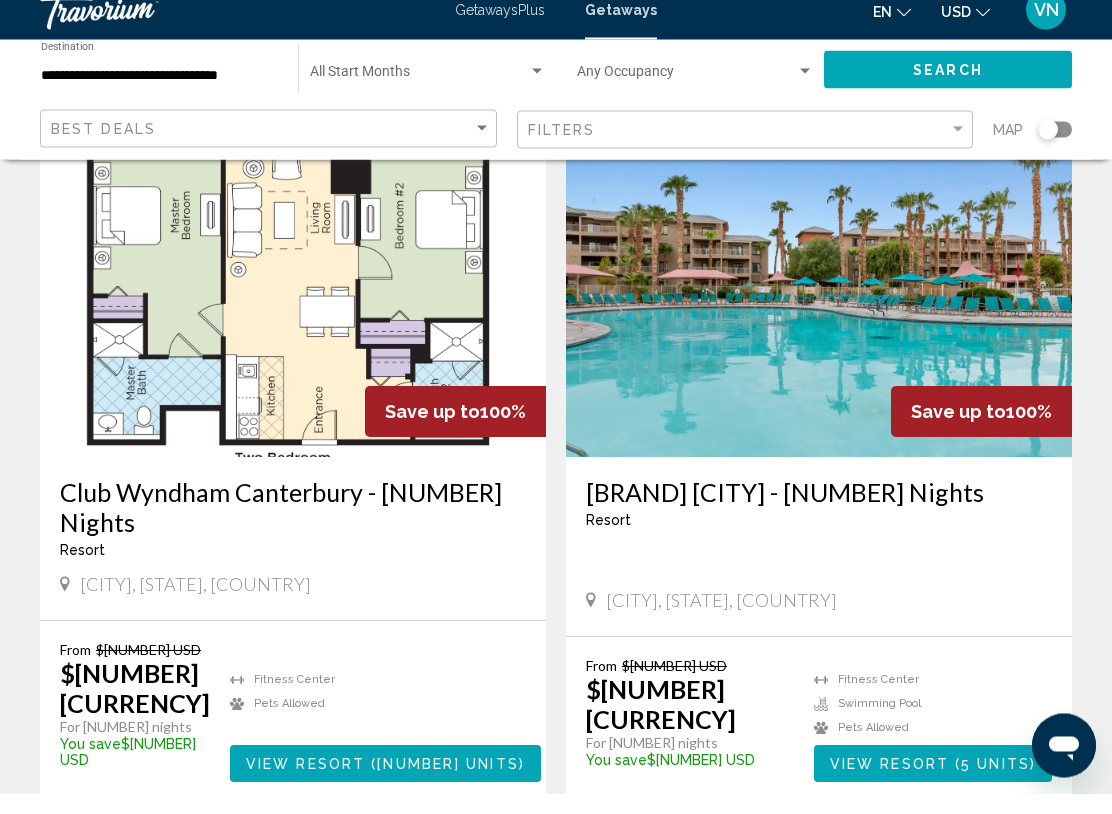scroll, scrollTop: 3658, scrollLeft: 0, axis: vertical 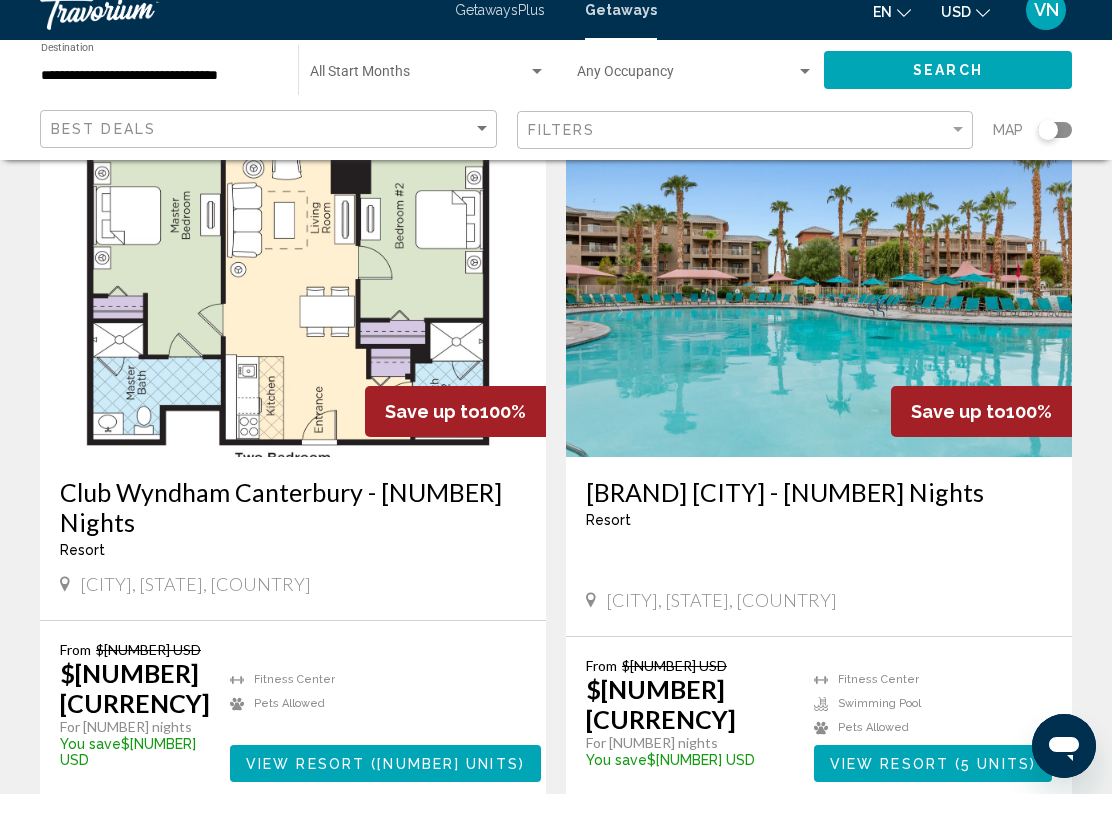 click on "**********" at bounding box center (556, -1158) 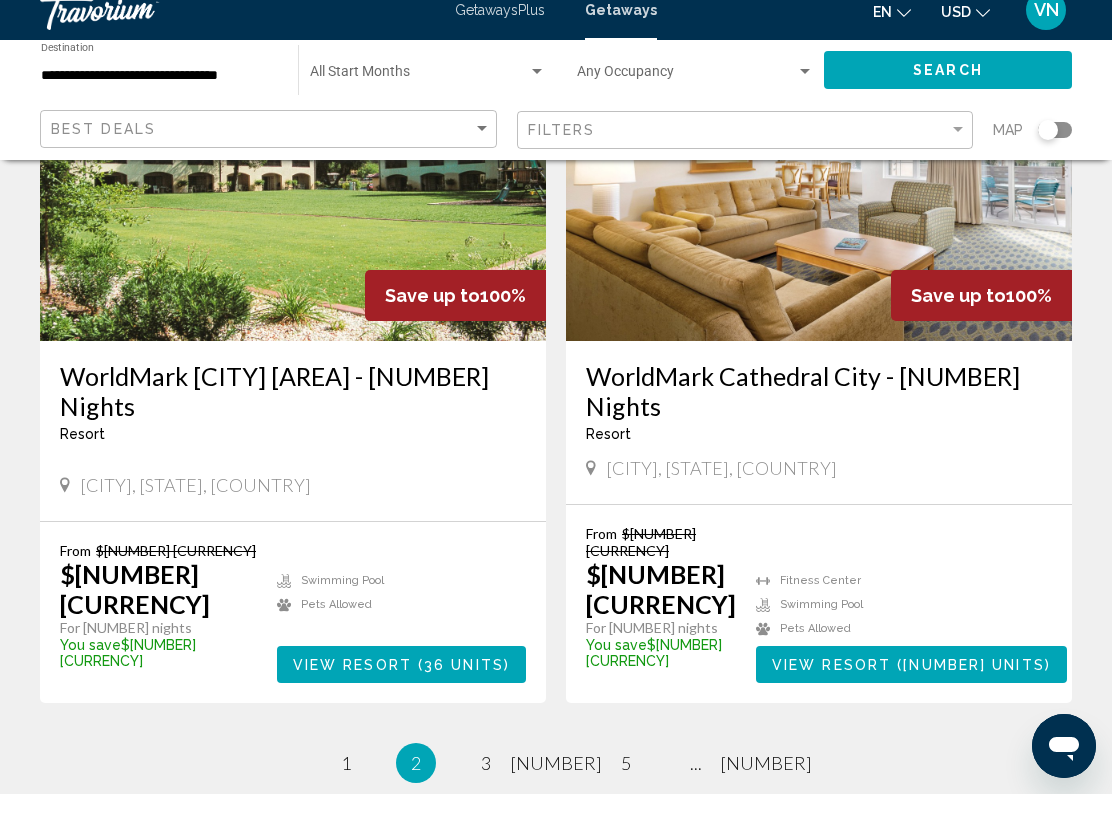 scroll, scrollTop: 3742, scrollLeft: 0, axis: vertical 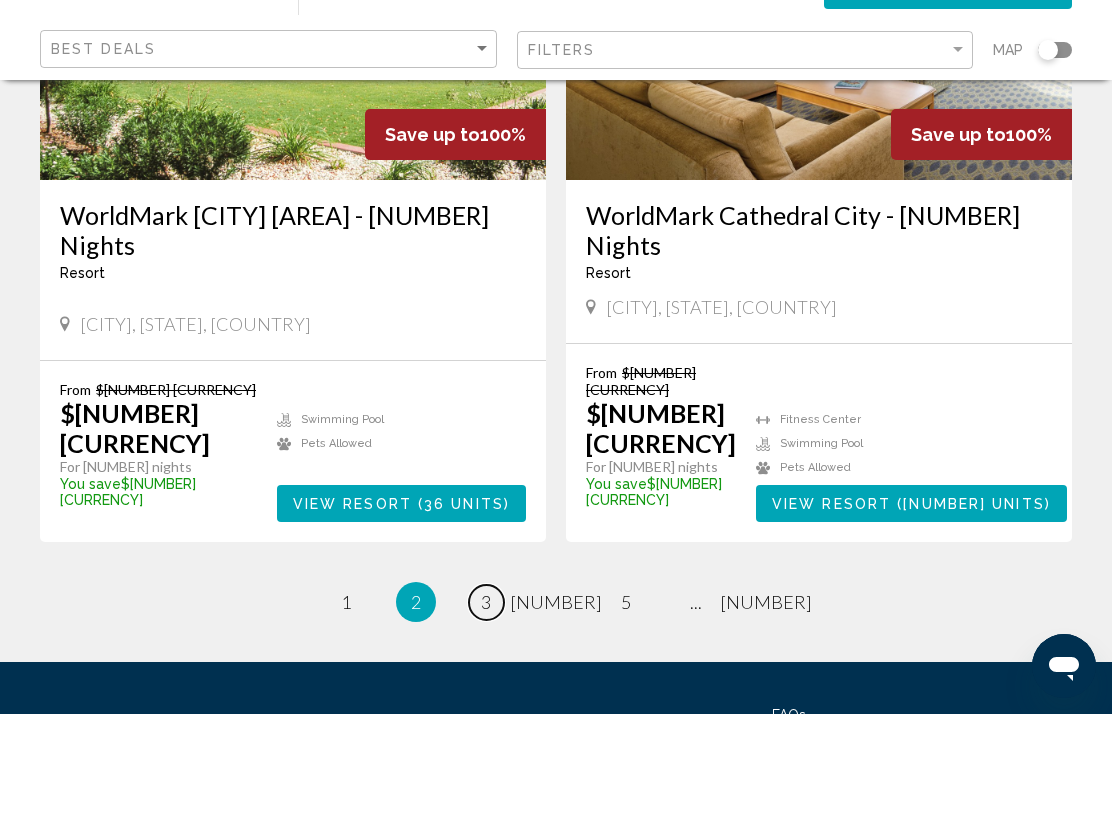 click on "3" at bounding box center (346, 702) 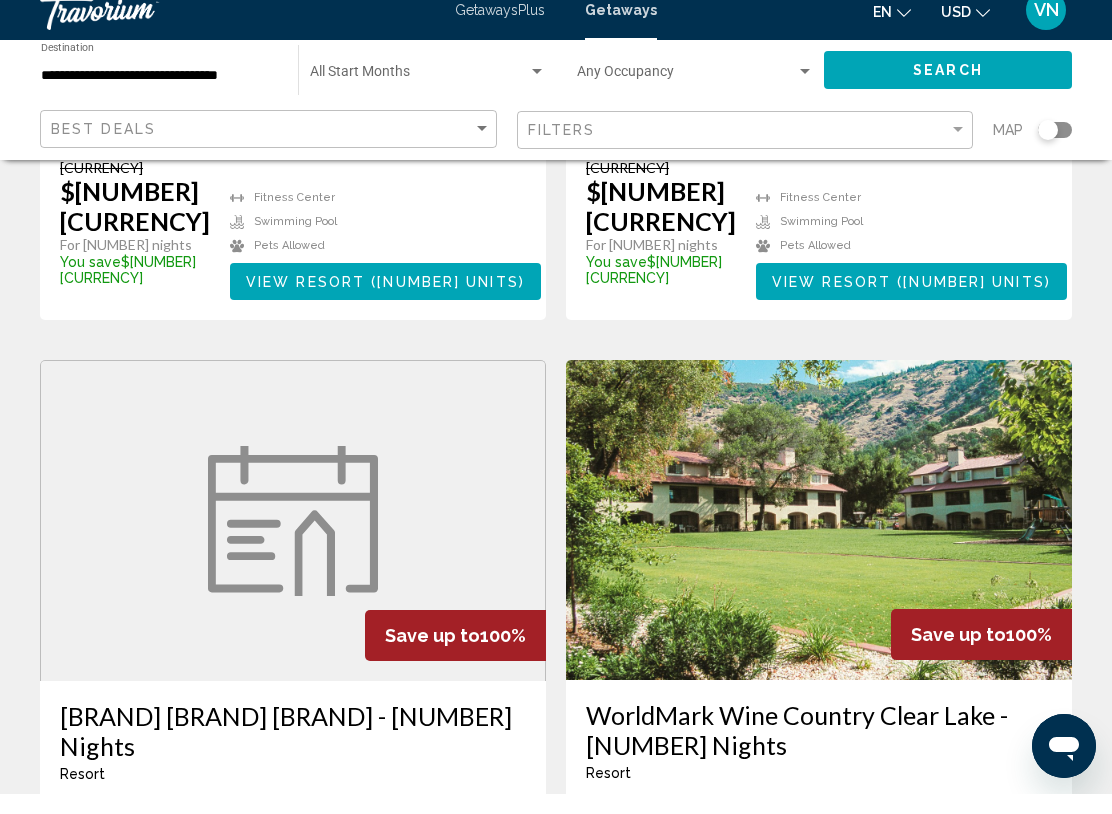 scroll, scrollTop: 3772, scrollLeft: 0, axis: vertical 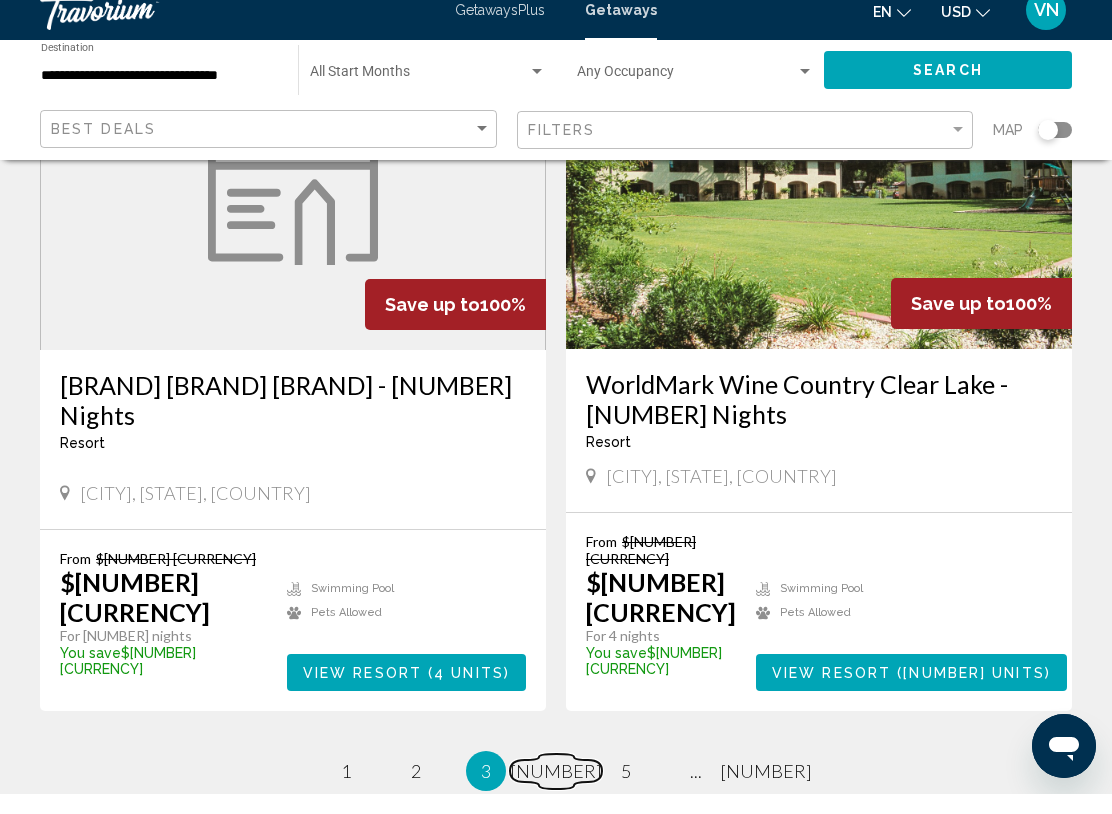click on "page 4" at bounding box center (346, 791) 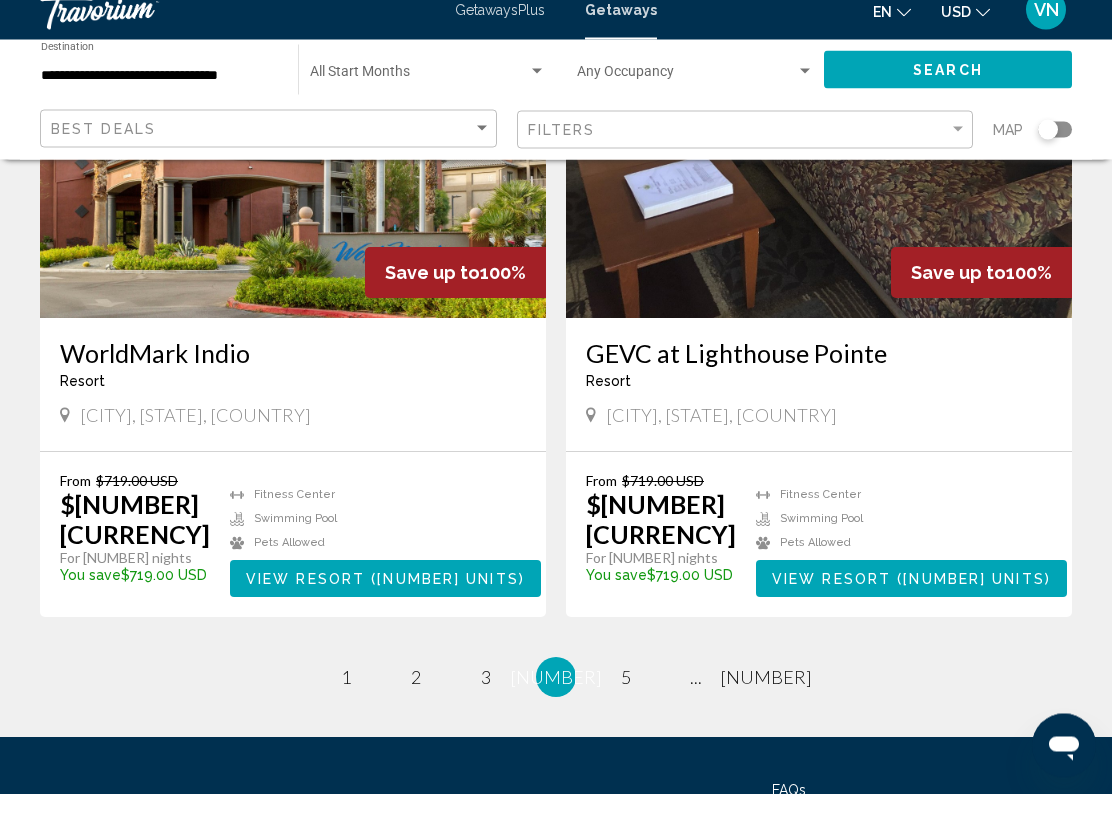 scroll, scrollTop: 3740, scrollLeft: 0, axis: vertical 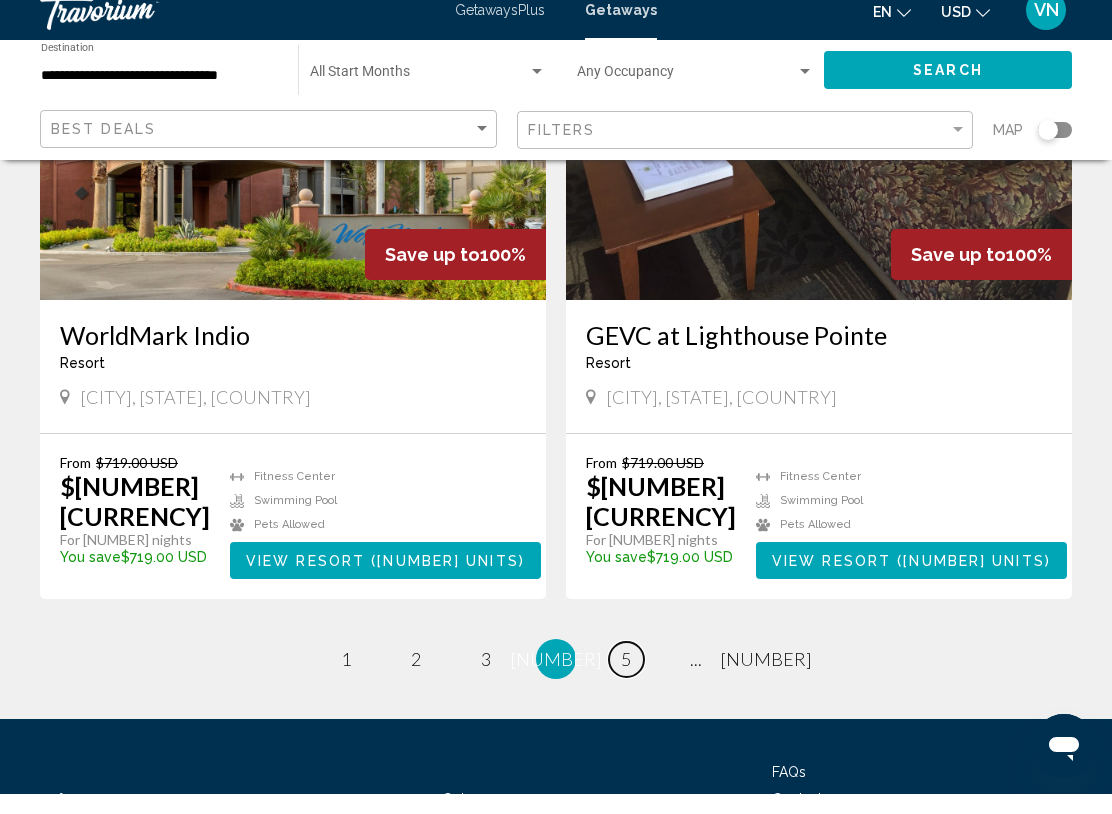 click on "5" at bounding box center [346, 679] 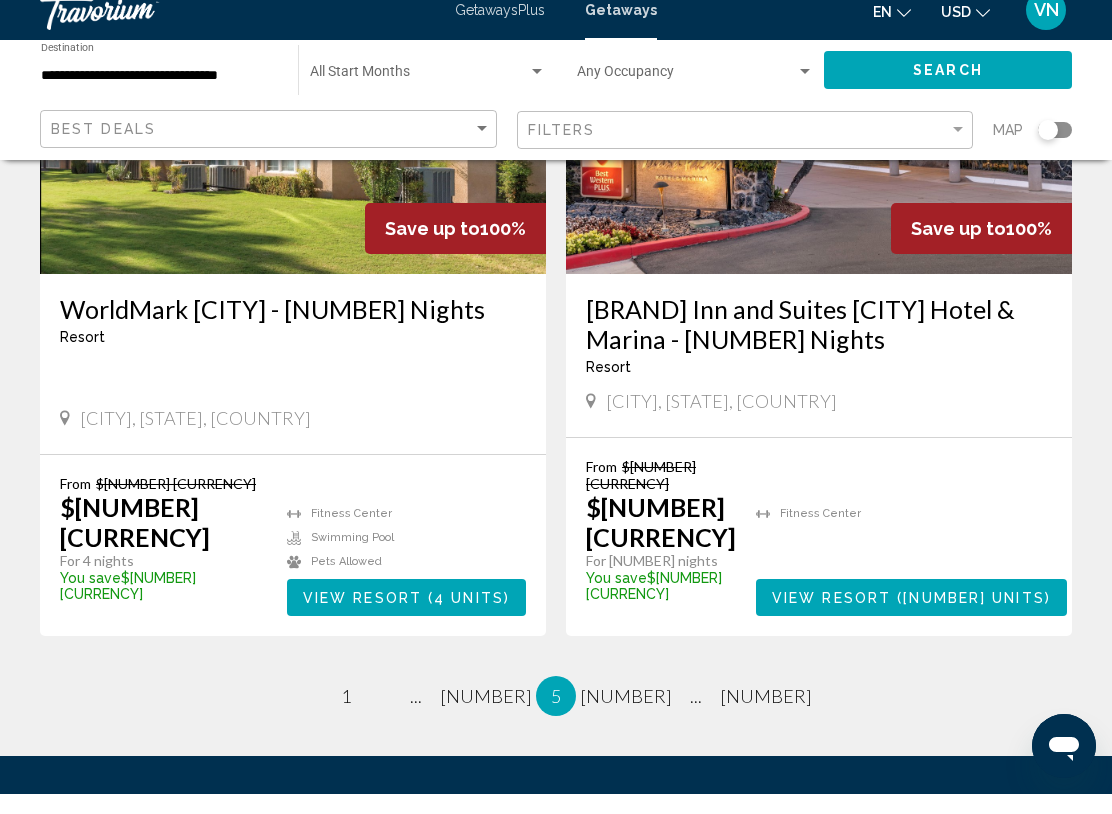 scroll, scrollTop: 3742, scrollLeft: 0, axis: vertical 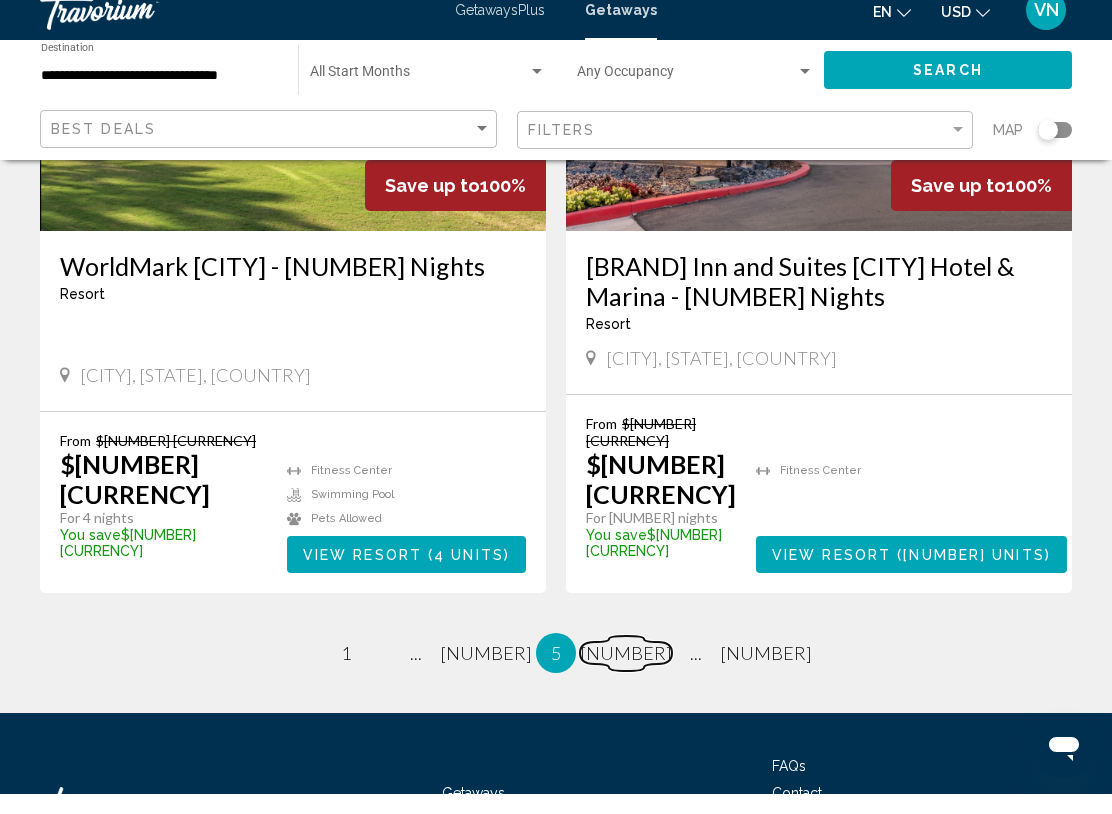 click on "[NUMBER]" at bounding box center [346, 673] 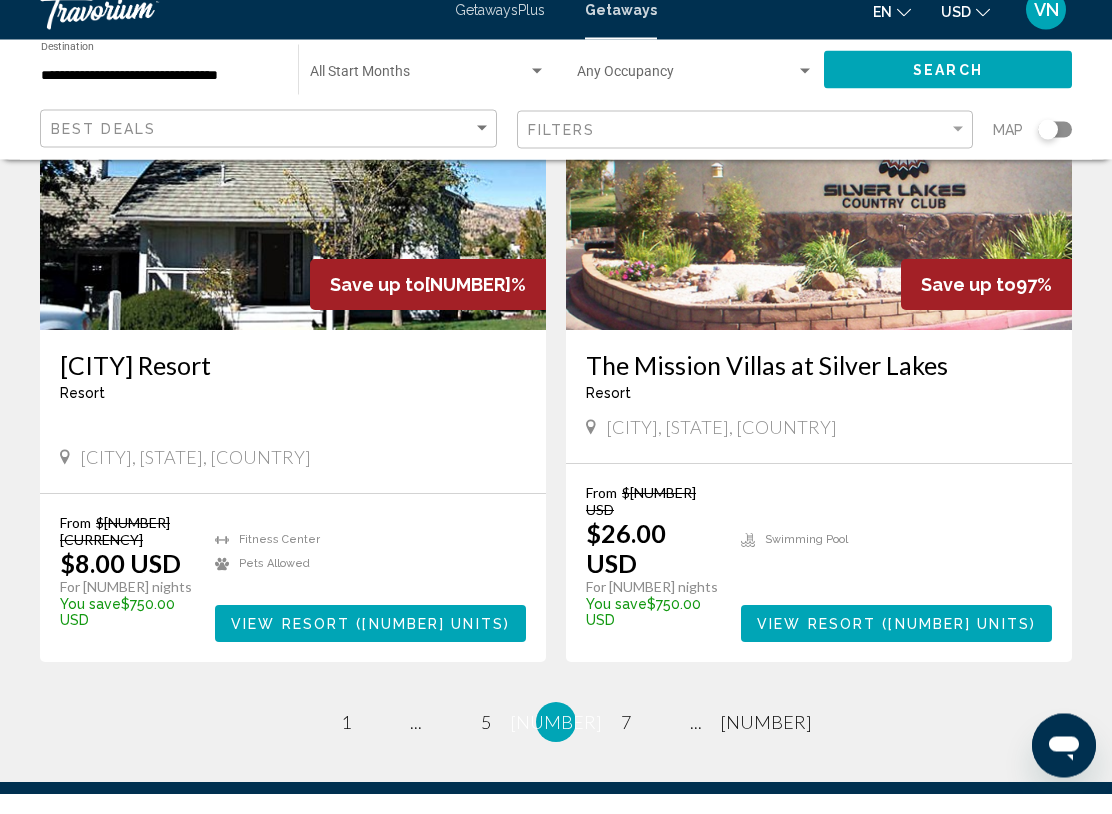 scroll, scrollTop: 3620, scrollLeft: 0, axis: vertical 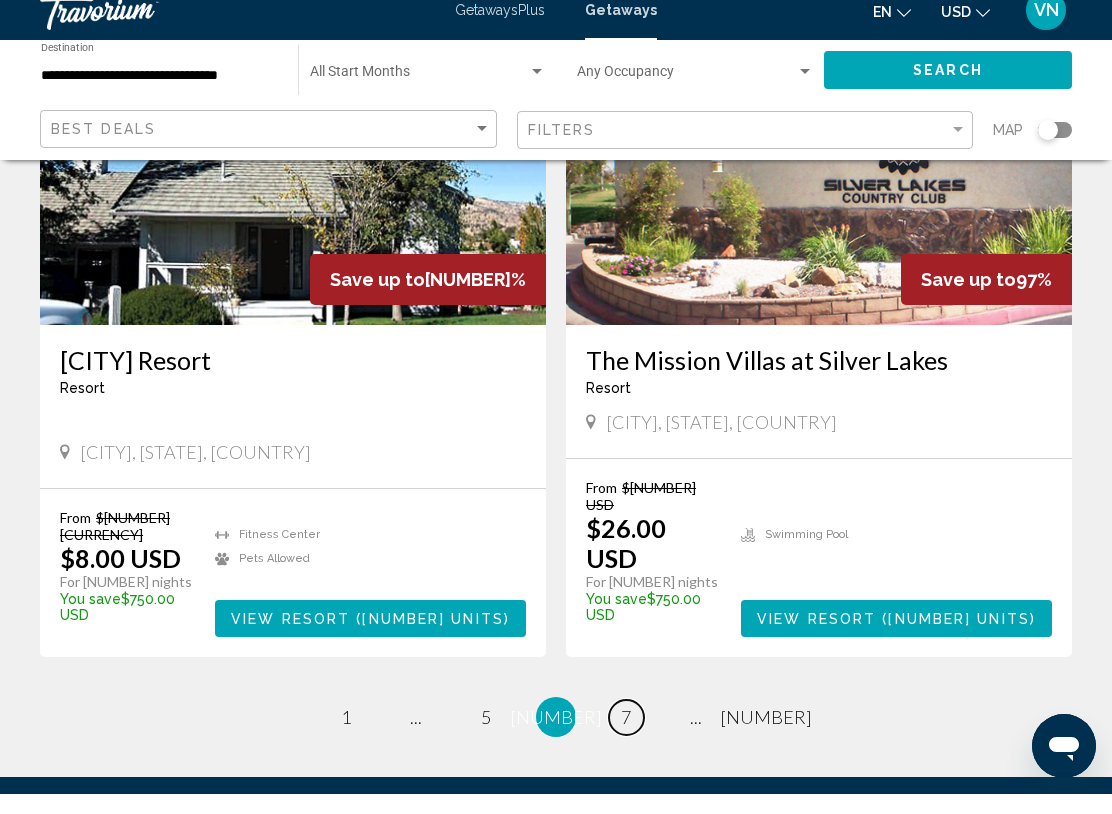 click on "7" at bounding box center [346, 737] 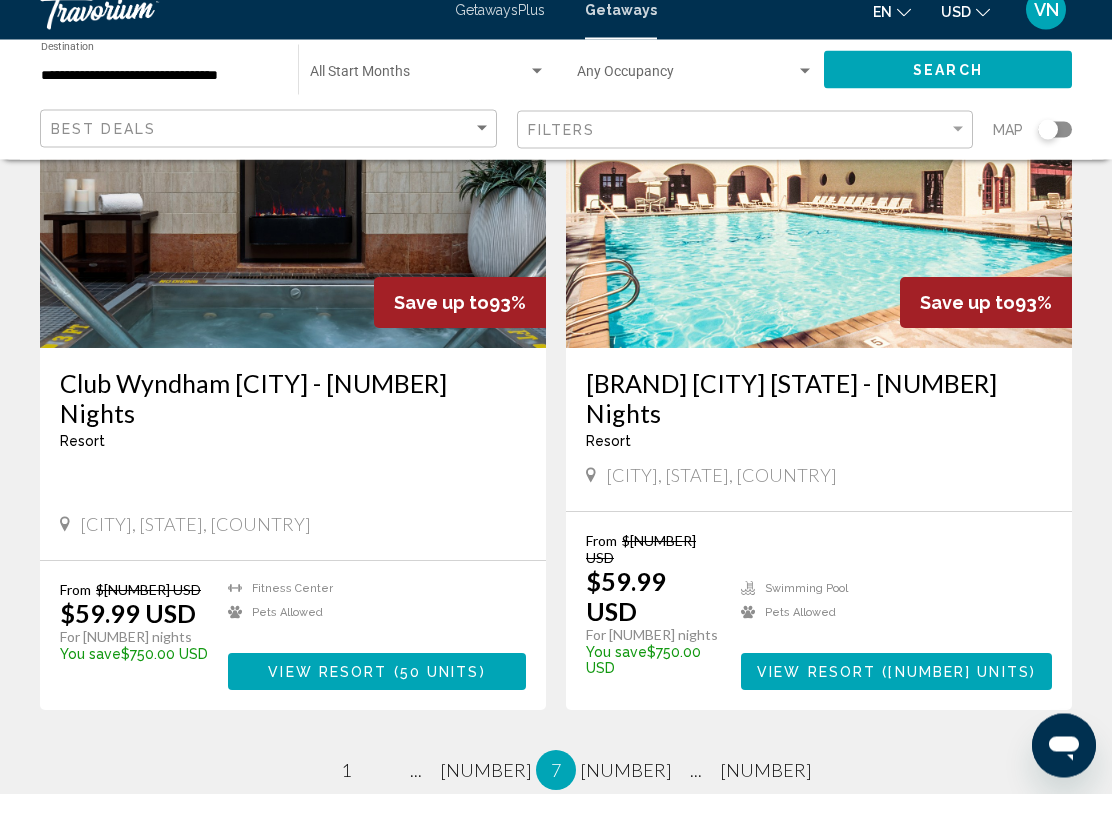 scroll, scrollTop: 3715, scrollLeft: 0, axis: vertical 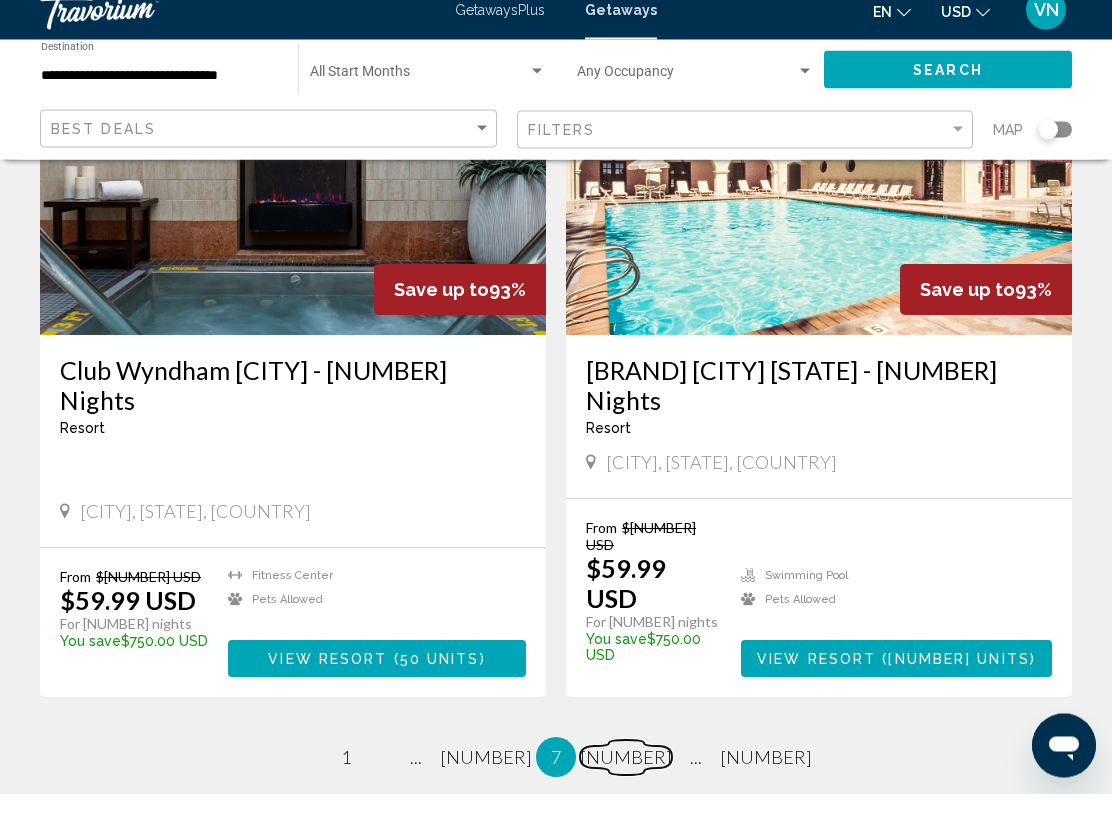 click on "[NUMBER]" at bounding box center (346, 778) 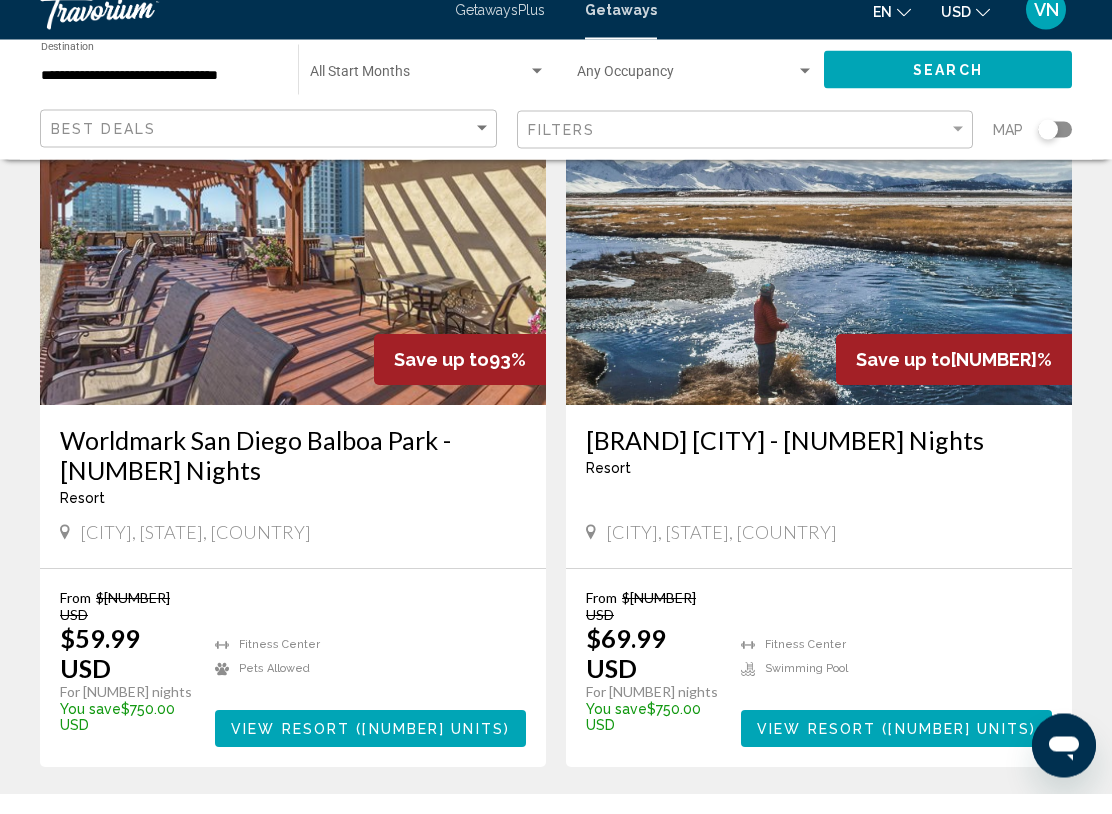 scroll, scrollTop: 3719, scrollLeft: 0, axis: vertical 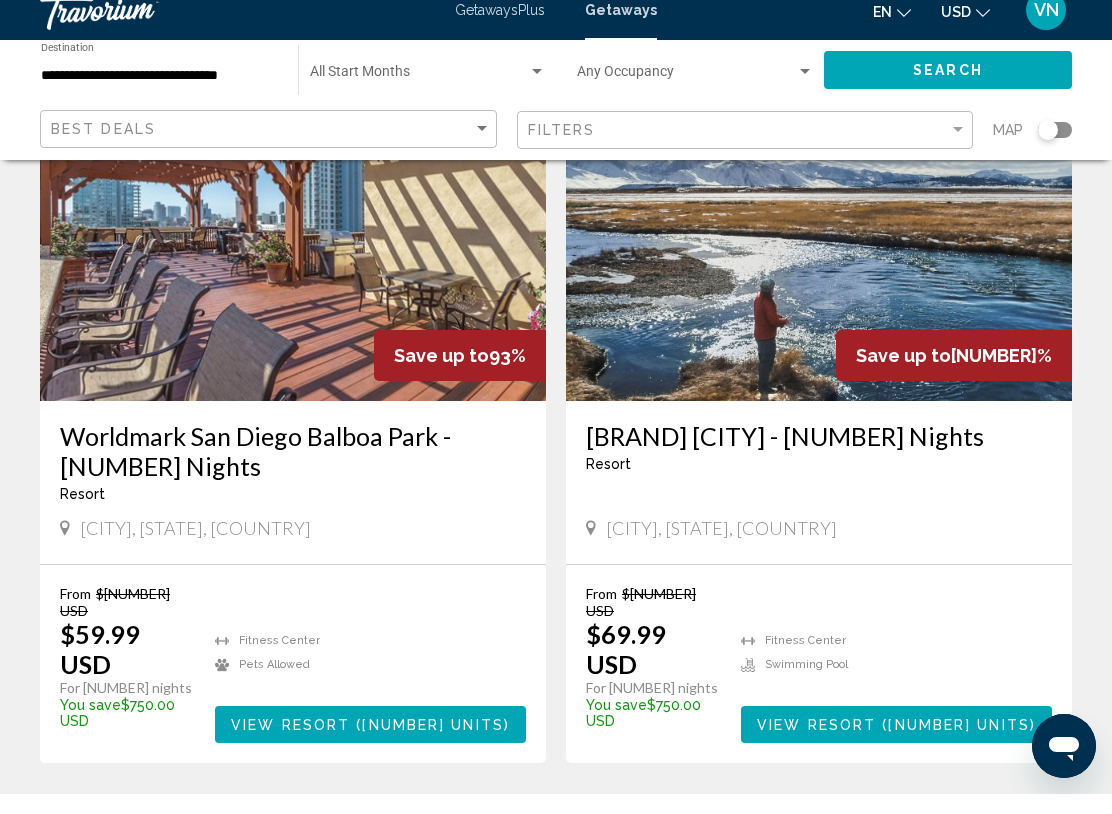 click on "page  9" at bounding box center [346, 843] 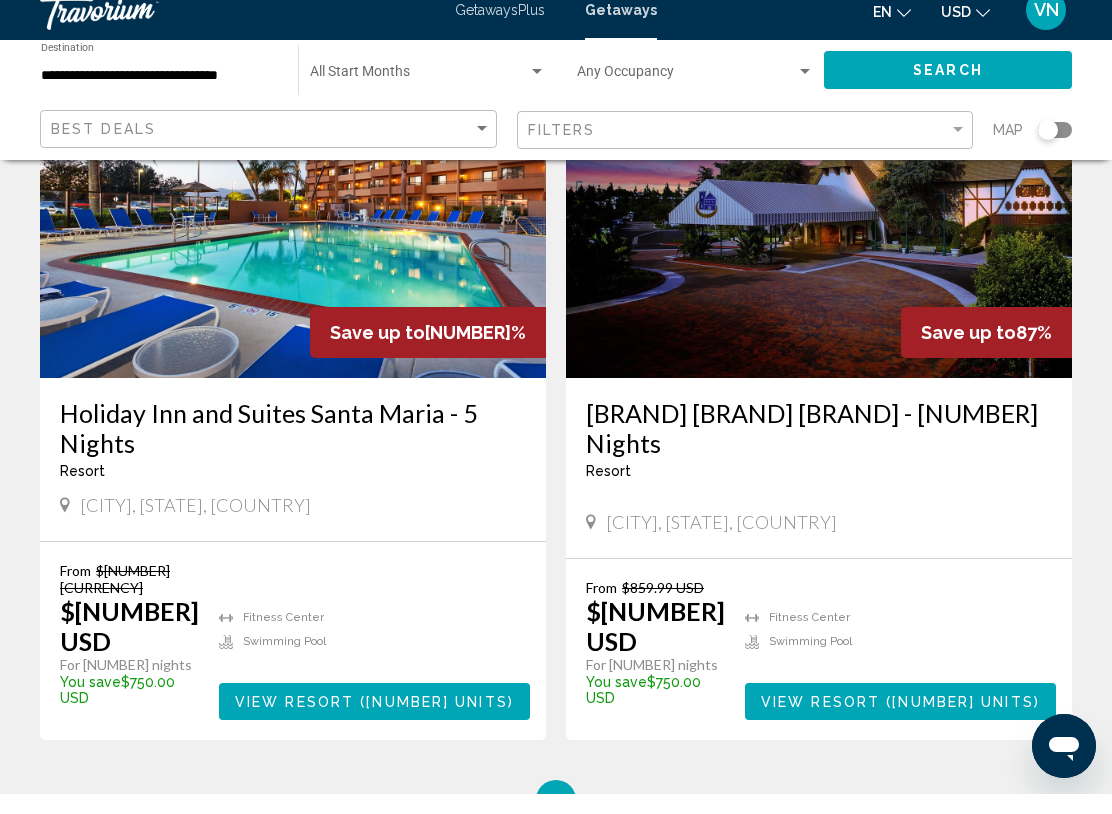 scroll, scrollTop: 3740, scrollLeft: 0, axis: vertical 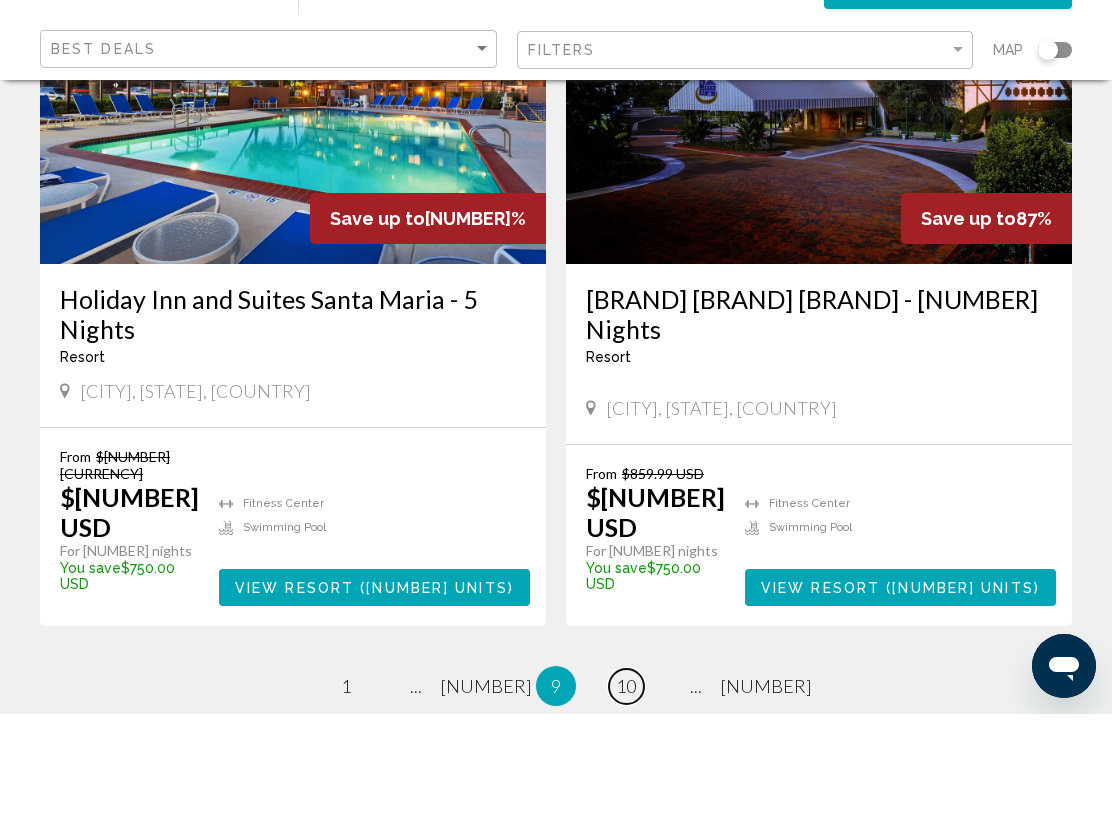 click on "10" at bounding box center [346, 786] 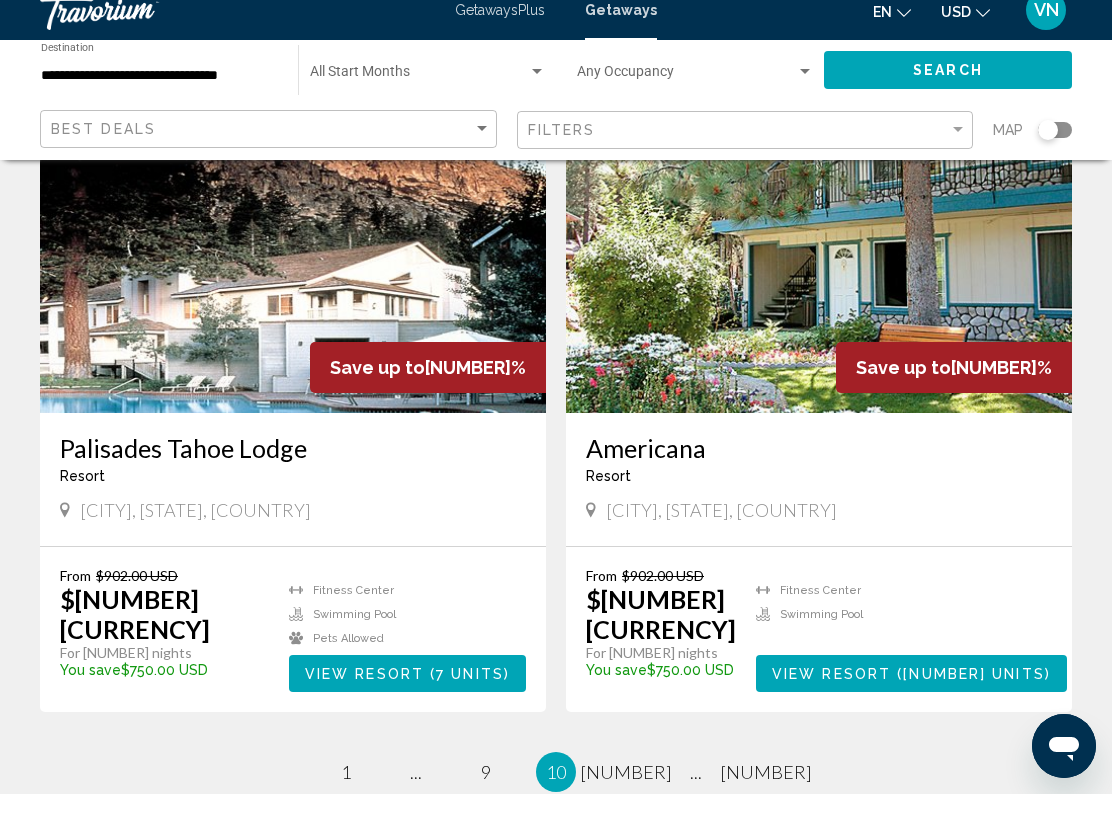 scroll, scrollTop: 3681, scrollLeft: 0, axis: vertical 